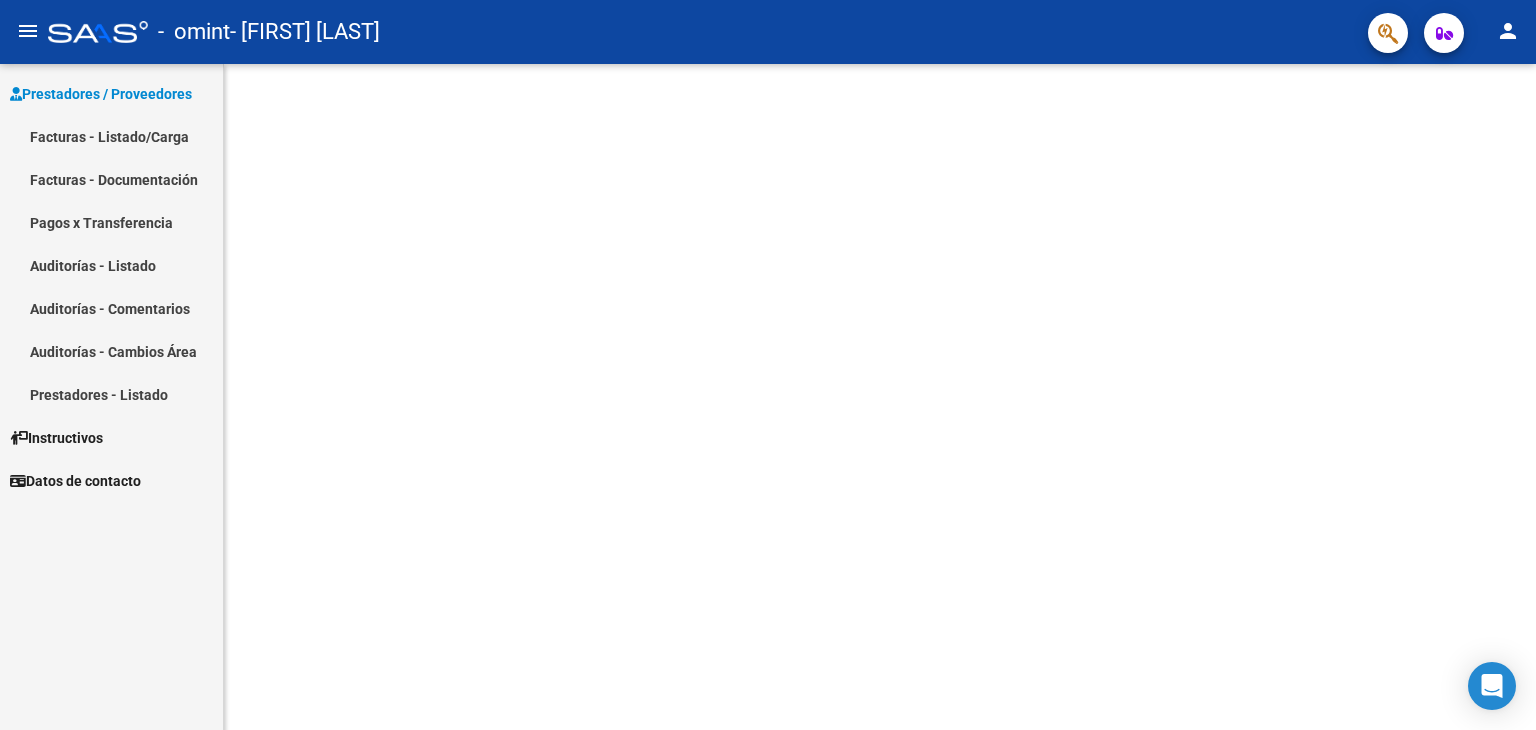 scroll, scrollTop: 0, scrollLeft: 0, axis: both 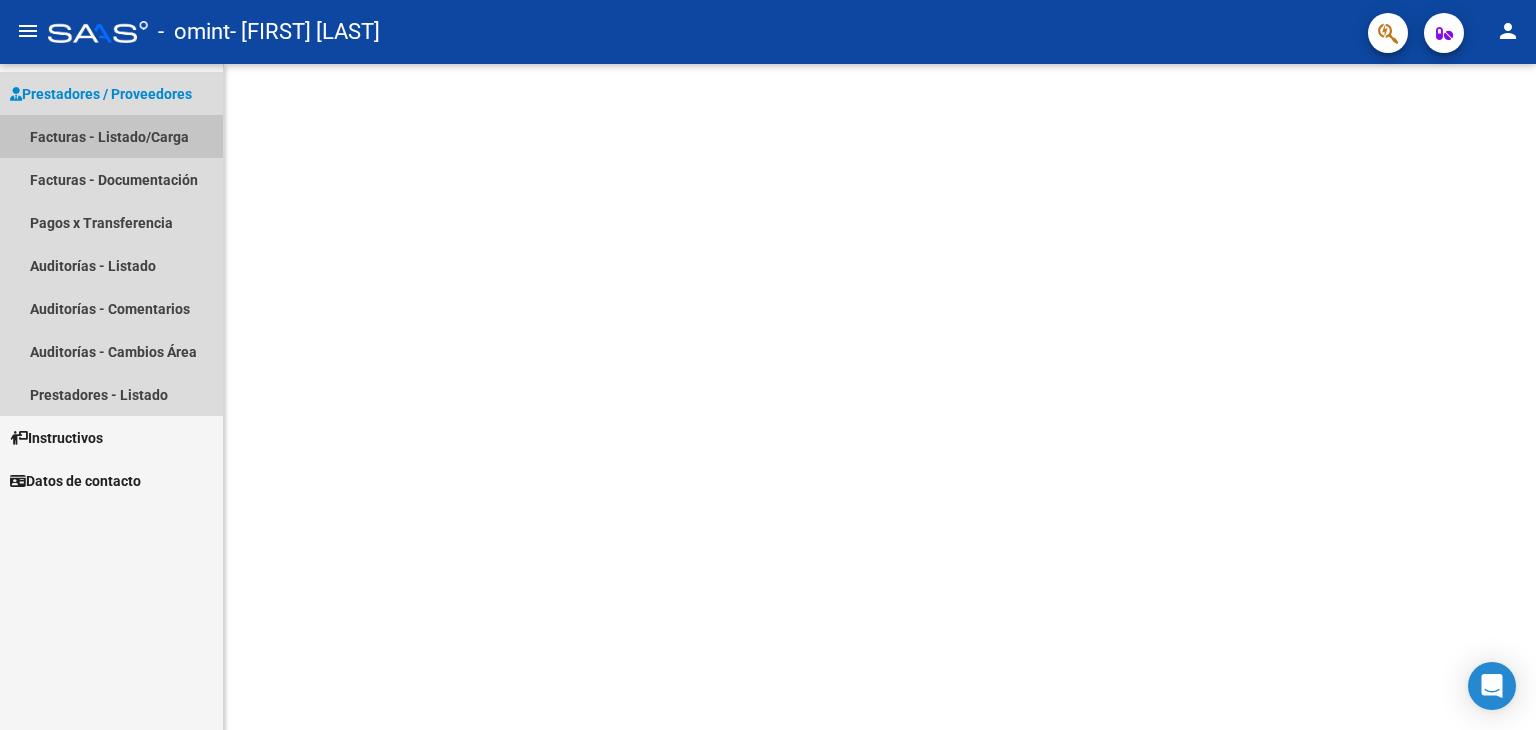 click on "Facturas - Listado/Carga" at bounding box center [111, 136] 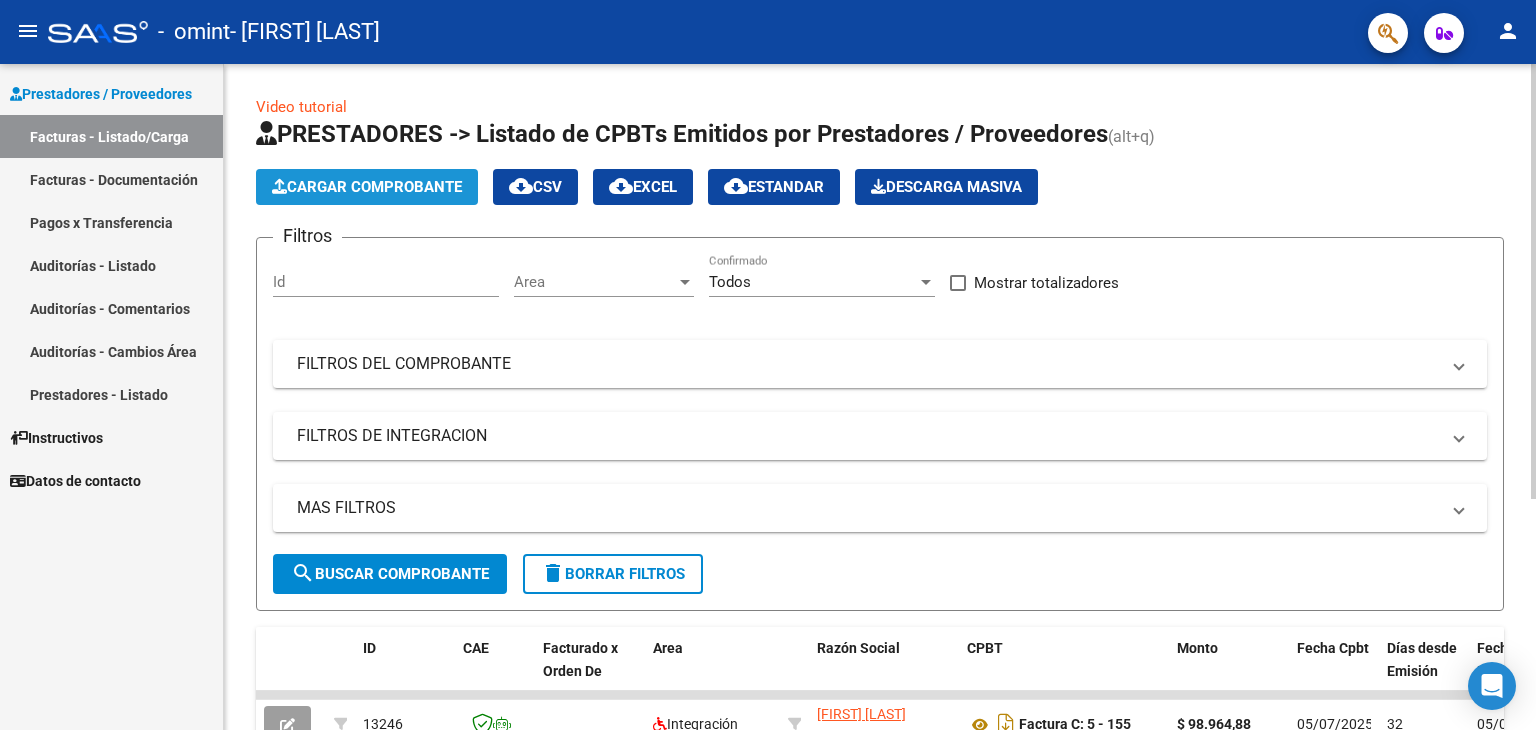 click on "Cargar Comprobante" 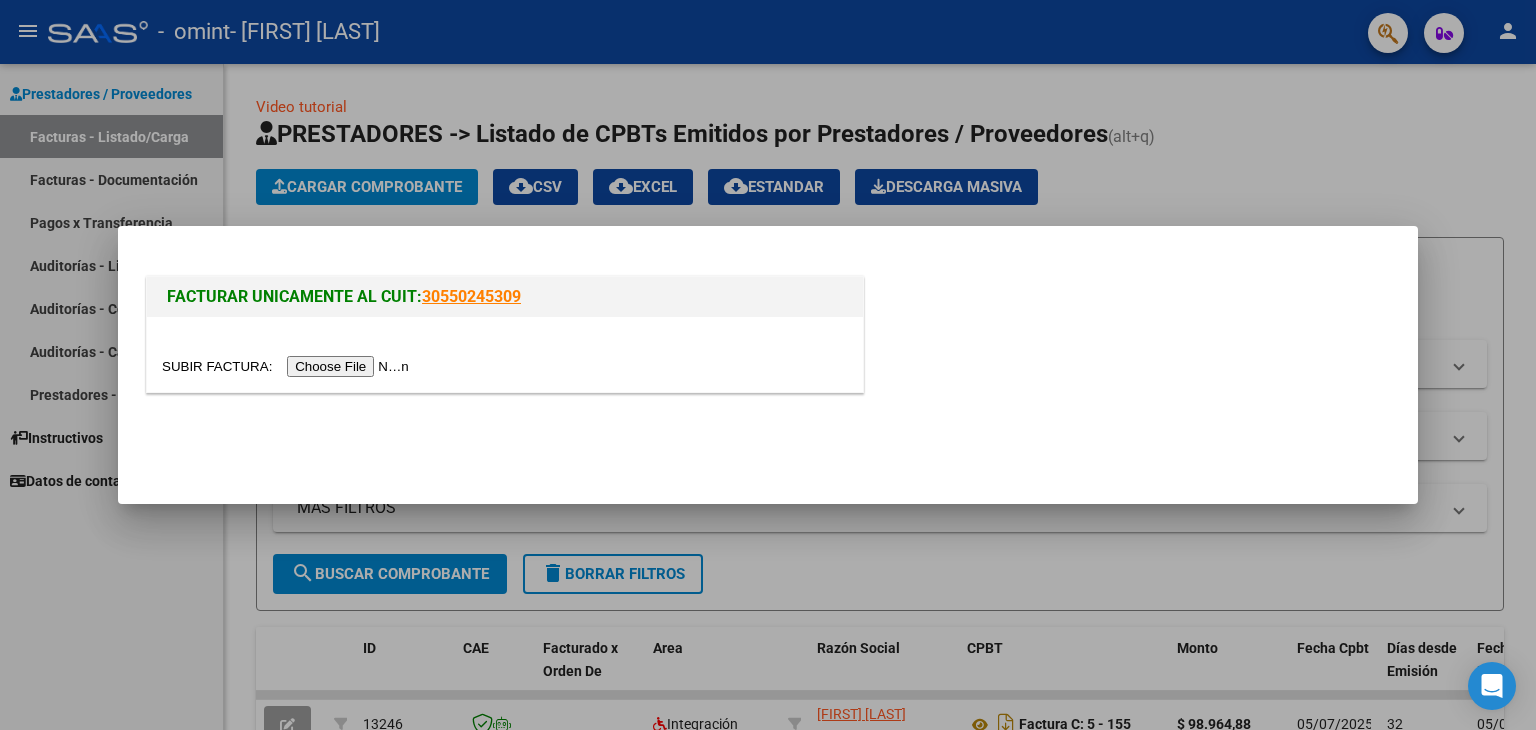 click at bounding box center (288, 366) 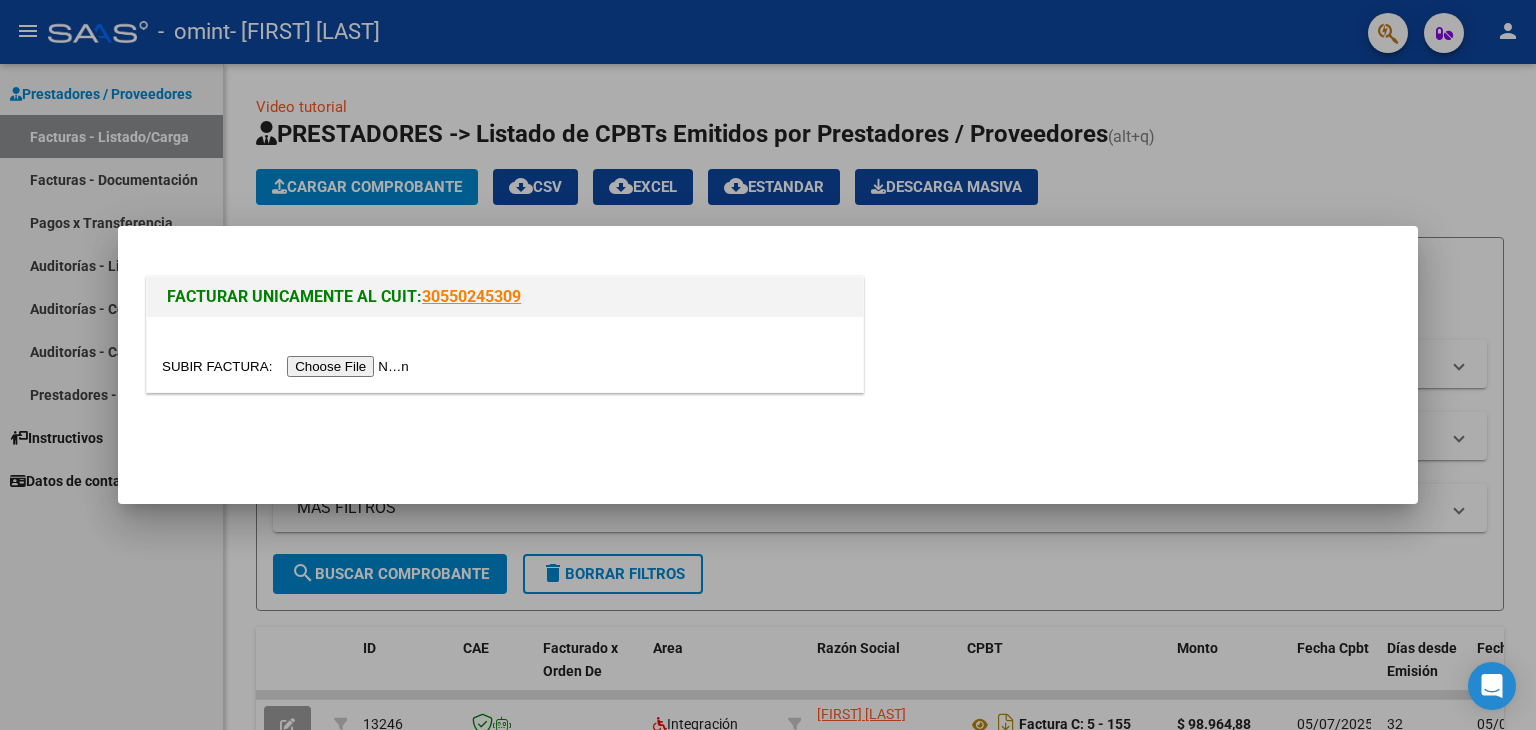 click at bounding box center [768, 365] 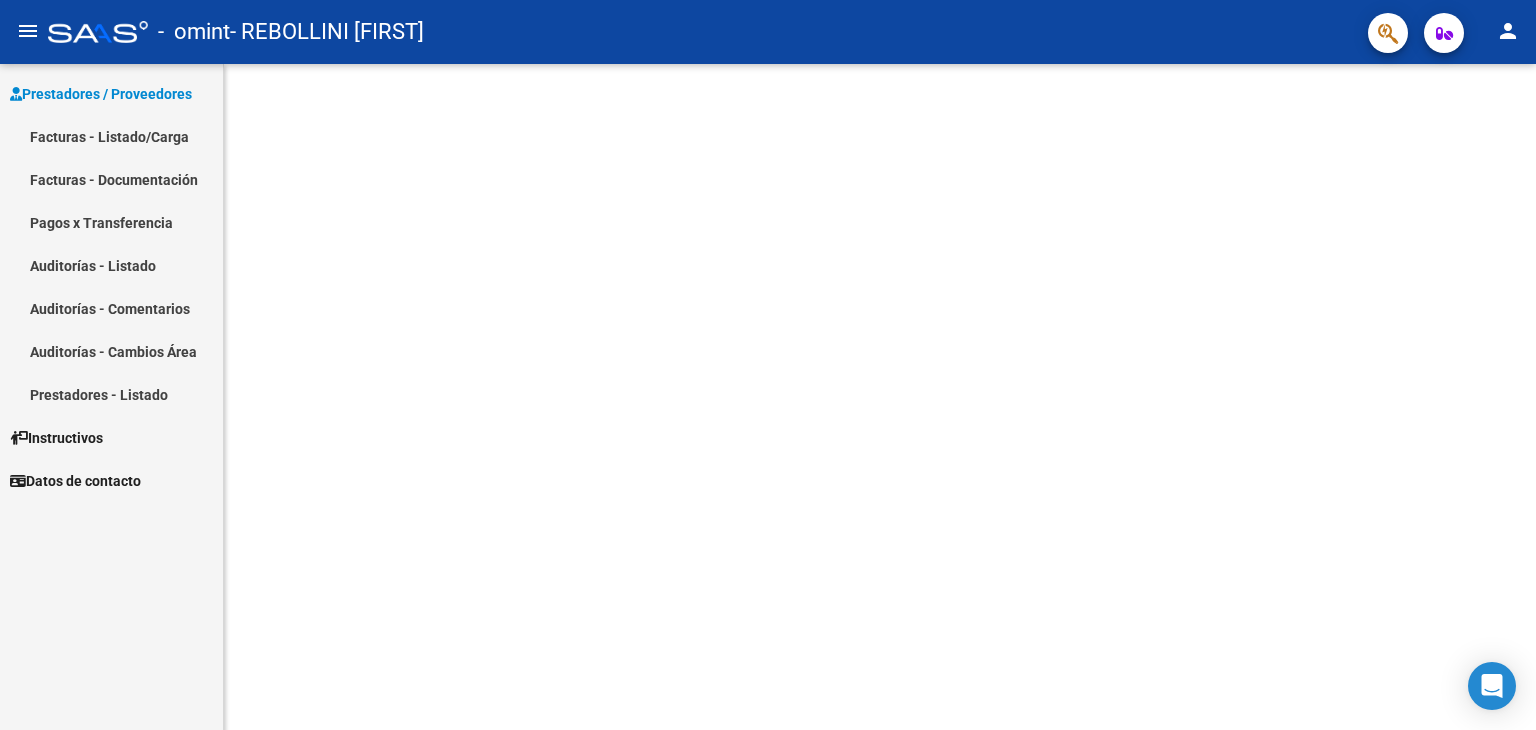 scroll, scrollTop: 0, scrollLeft: 0, axis: both 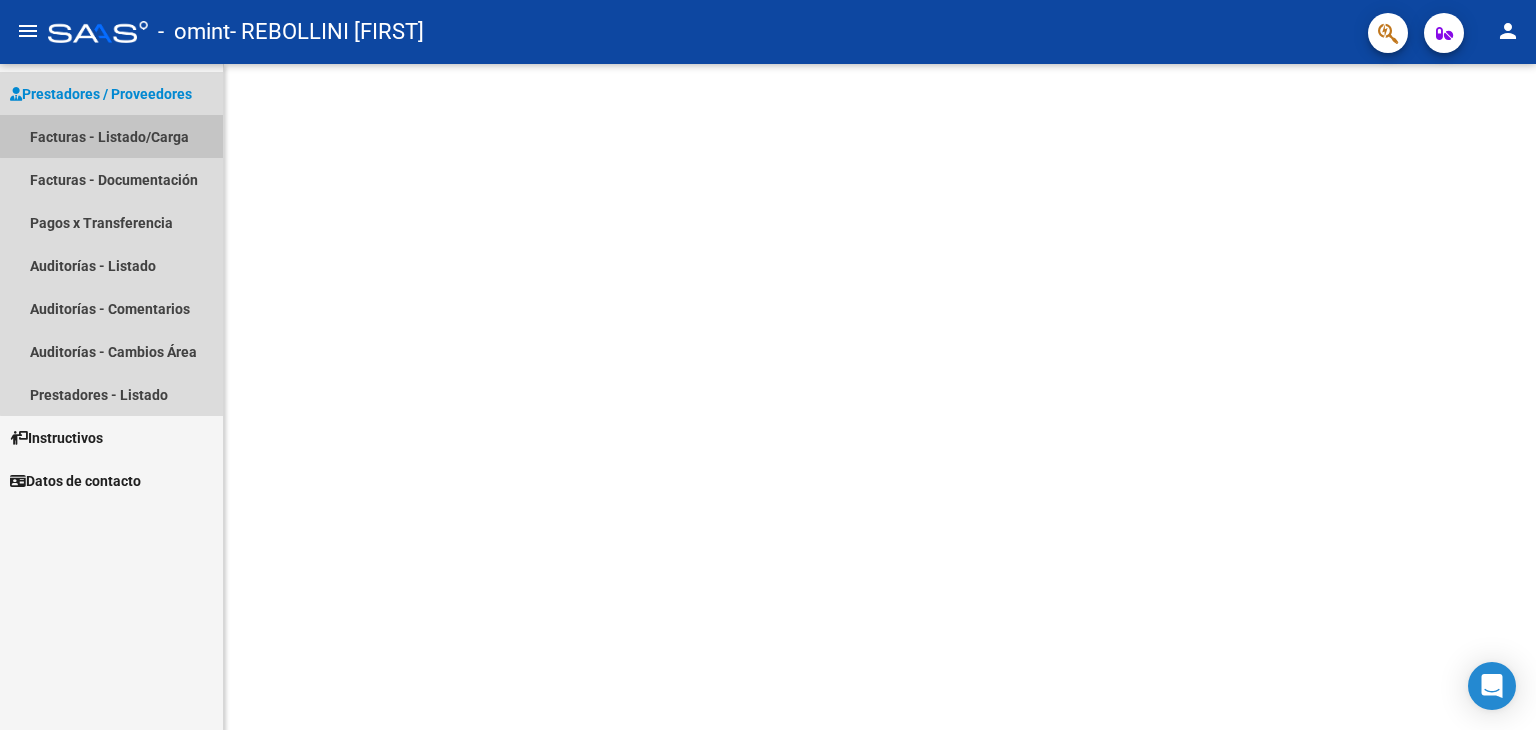 click on "Facturas - Listado/Carga" at bounding box center [111, 136] 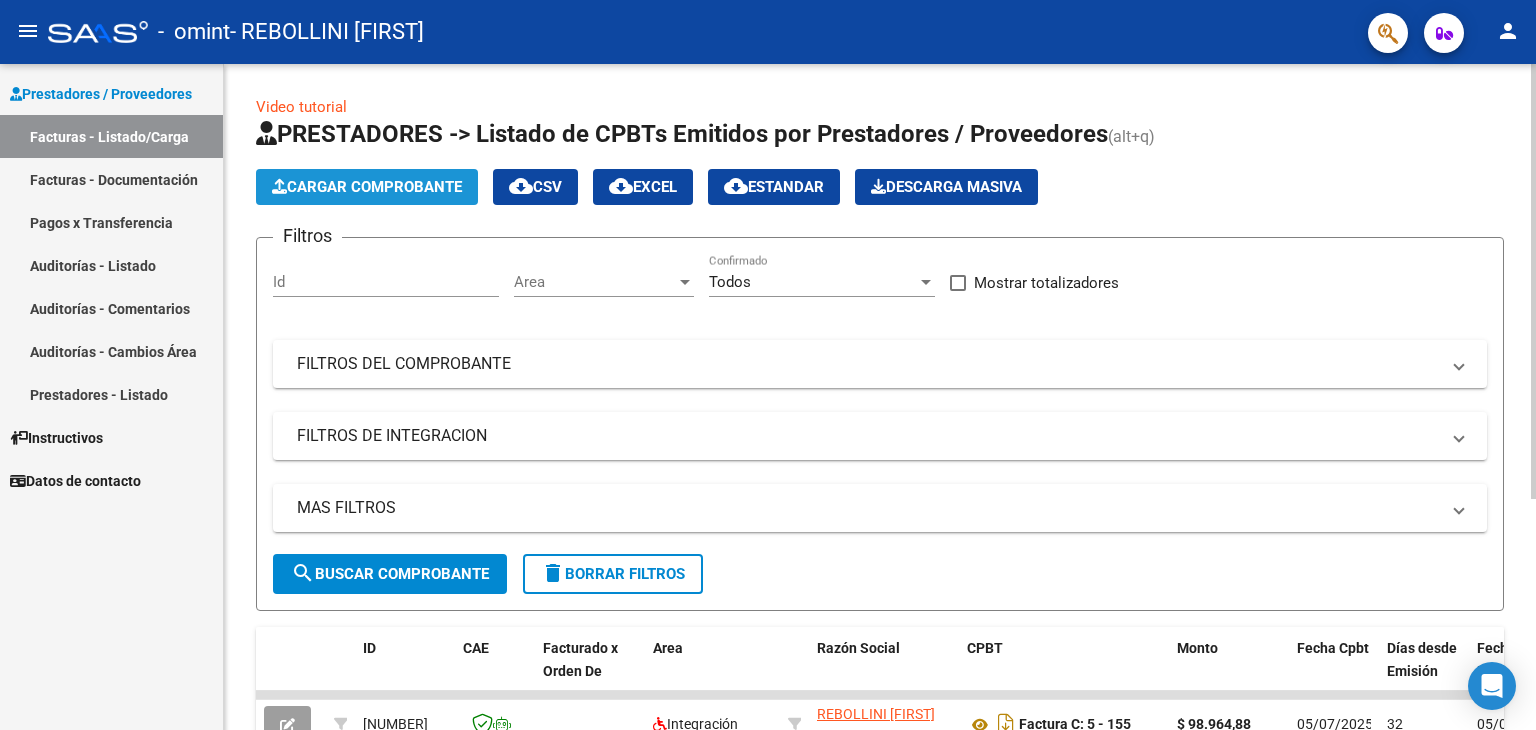 click on "Cargar Comprobante" 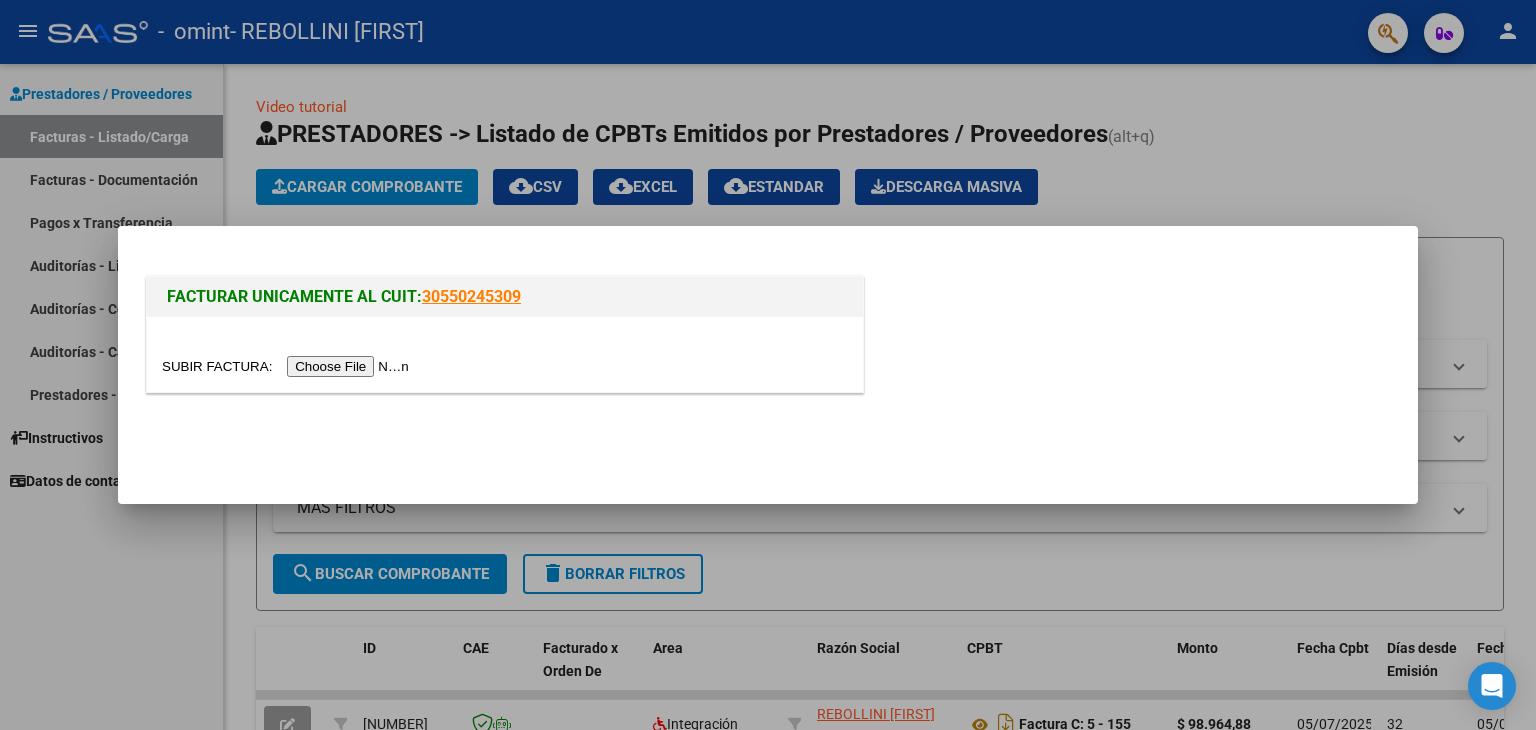 click at bounding box center [288, 366] 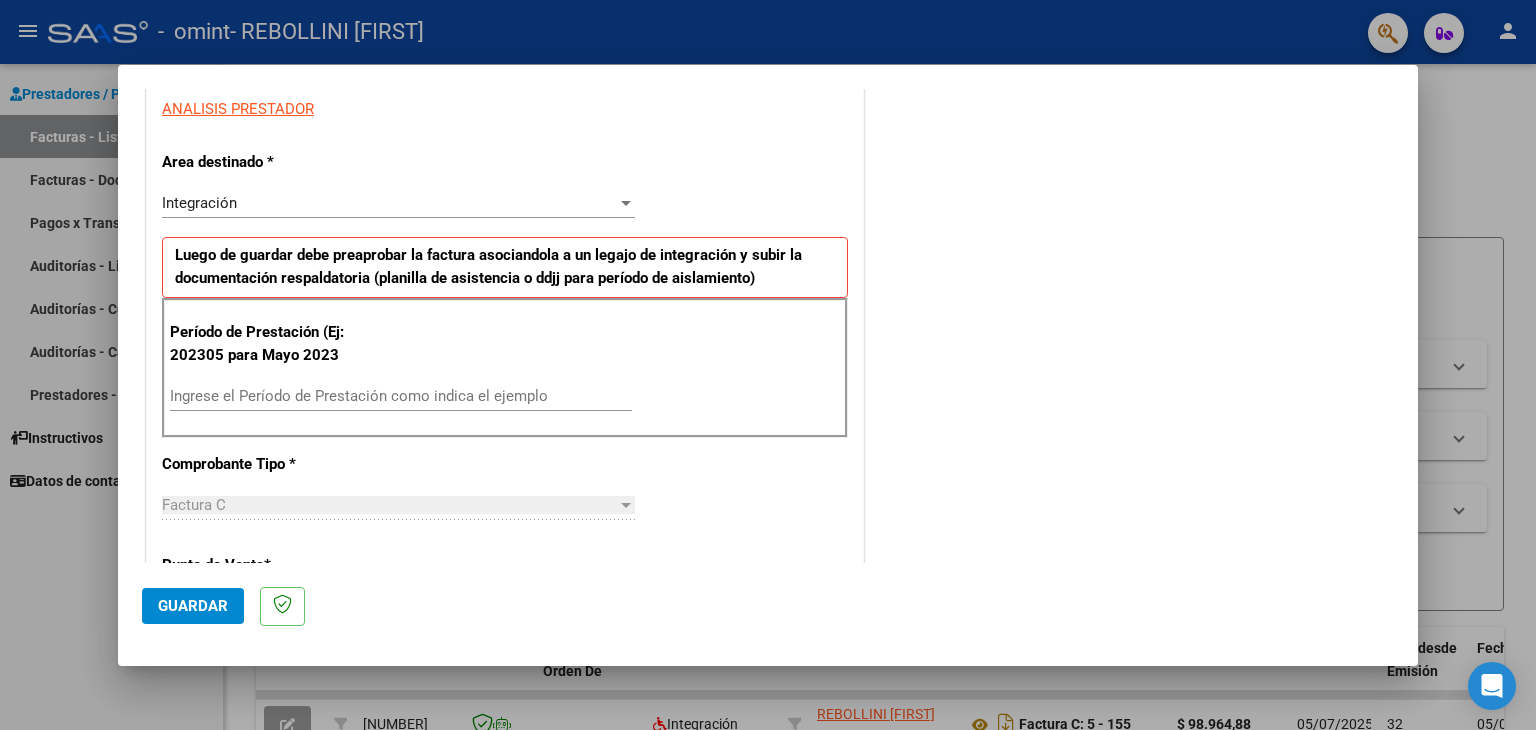 scroll, scrollTop: 374, scrollLeft: 0, axis: vertical 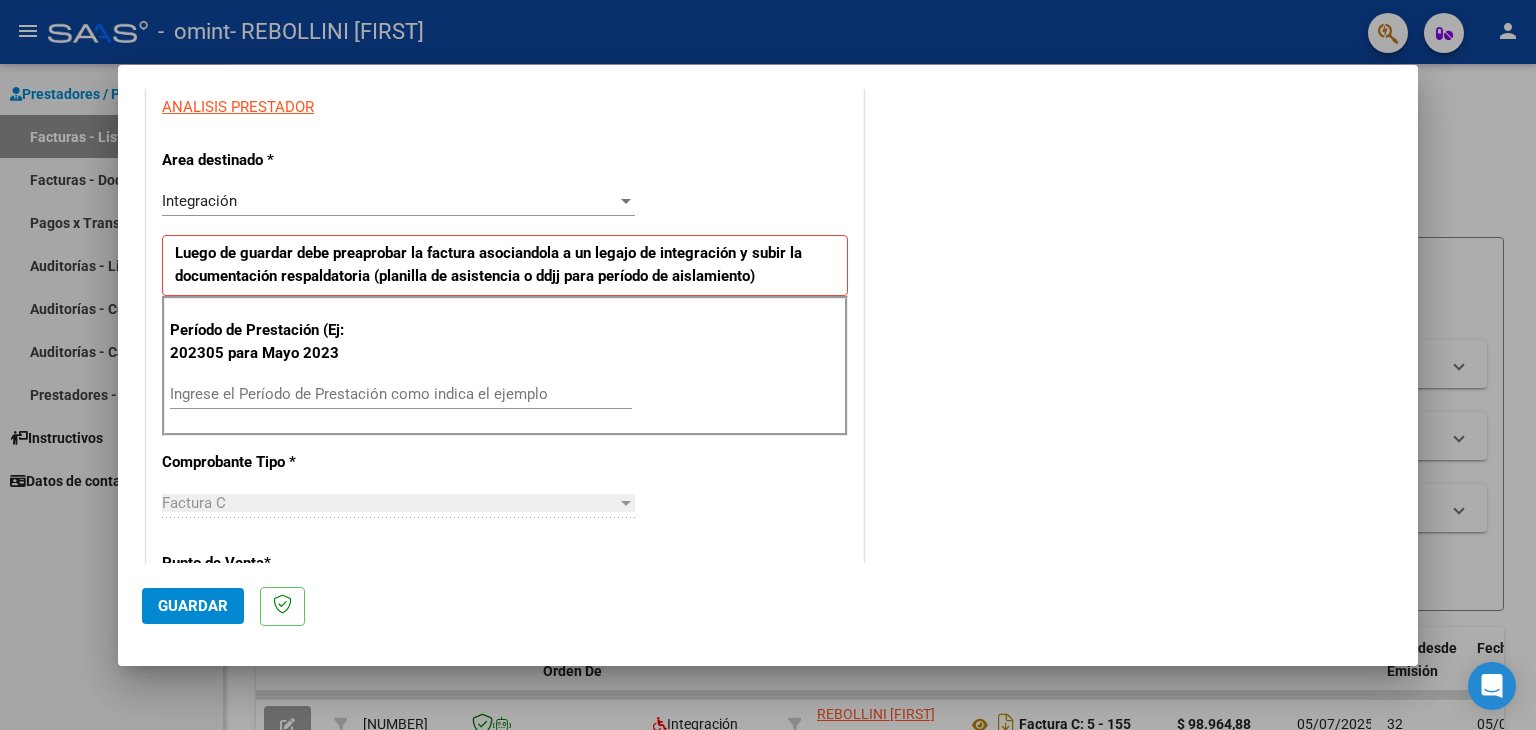 drag, startPoint x: 372, startPoint y: 379, endPoint x: 367, endPoint y: 396, distance: 17.720045 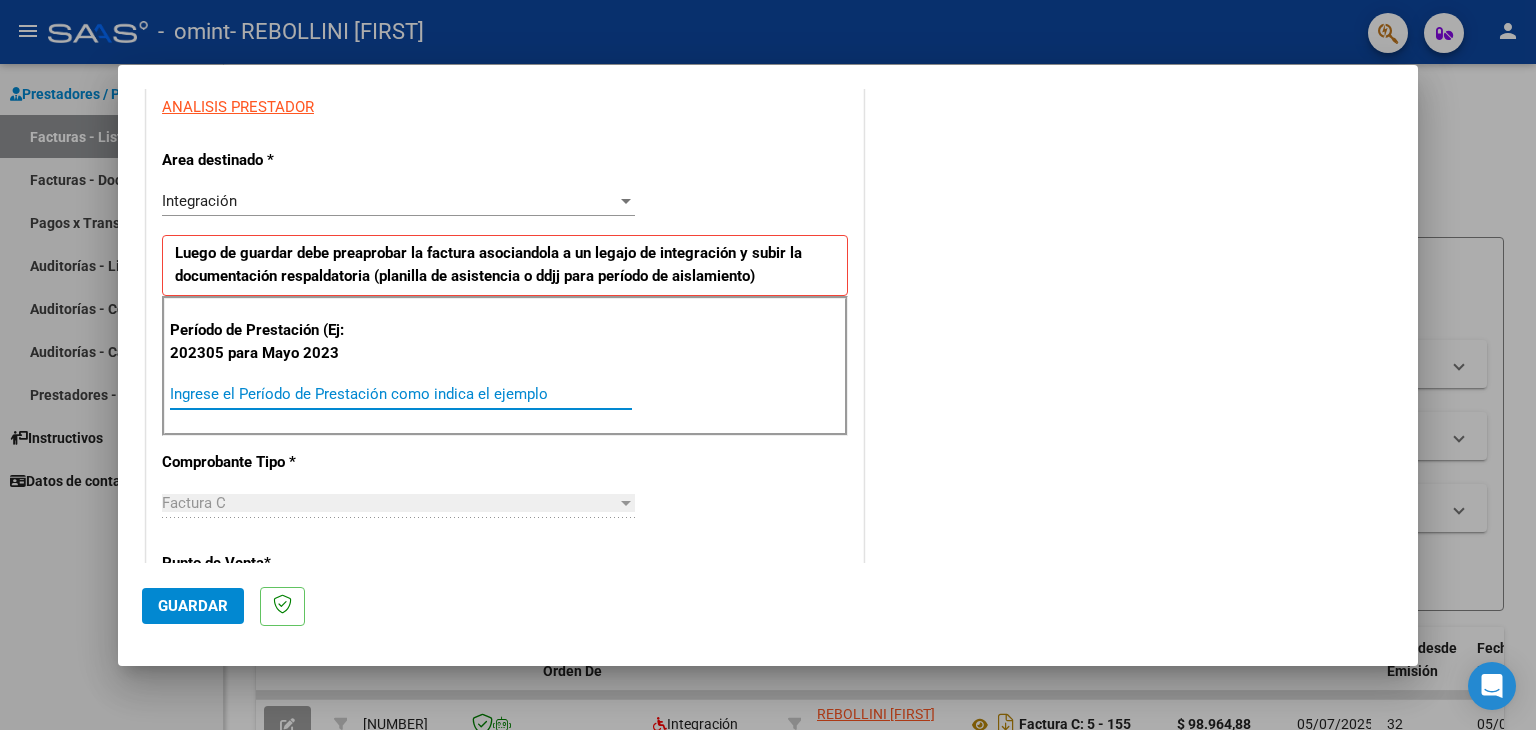 click on "Ingrese el Período de Prestación como indica el ejemplo" at bounding box center (401, 394) 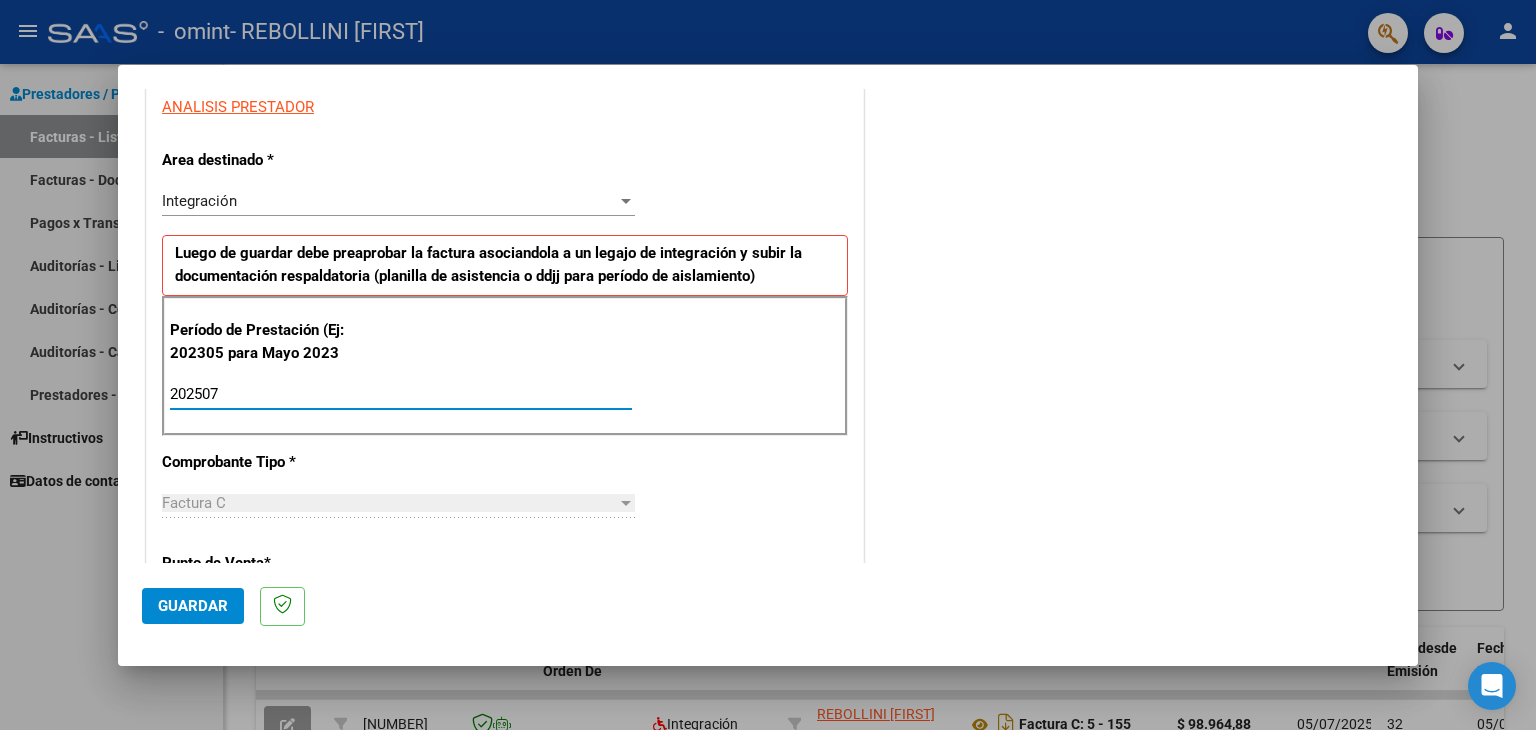 type on "202507" 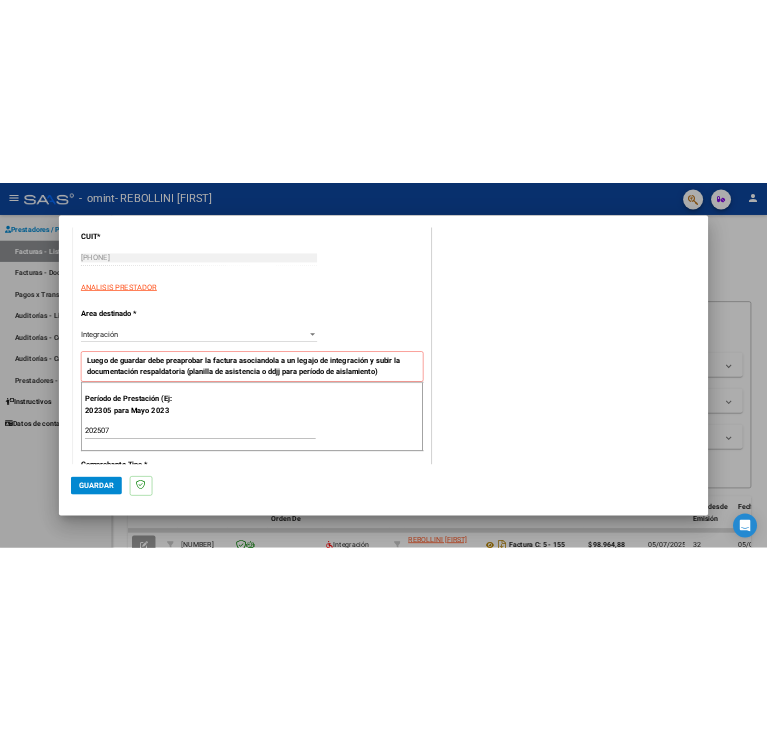 scroll, scrollTop: 0, scrollLeft: 0, axis: both 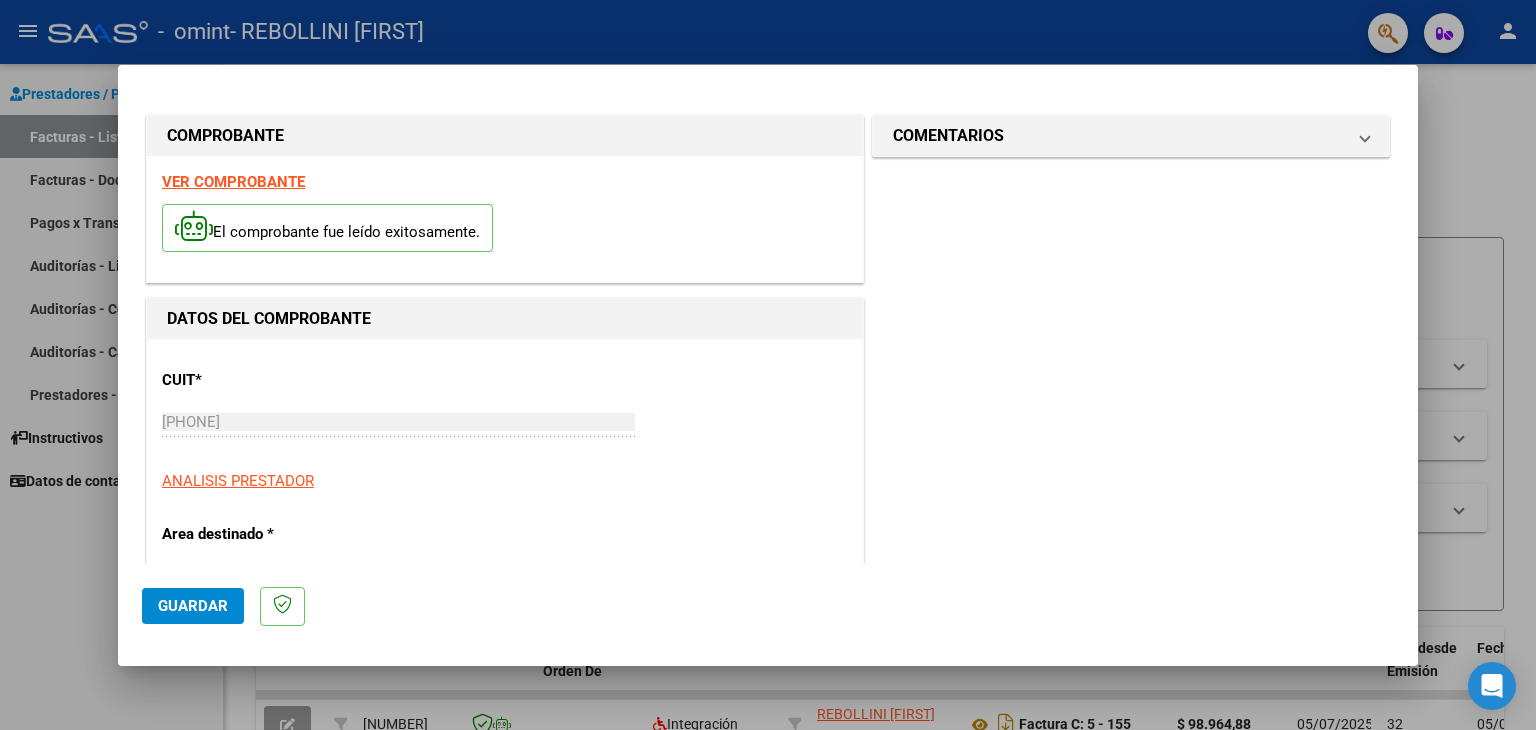 click on "VER COMPROBANTE" at bounding box center [233, 182] 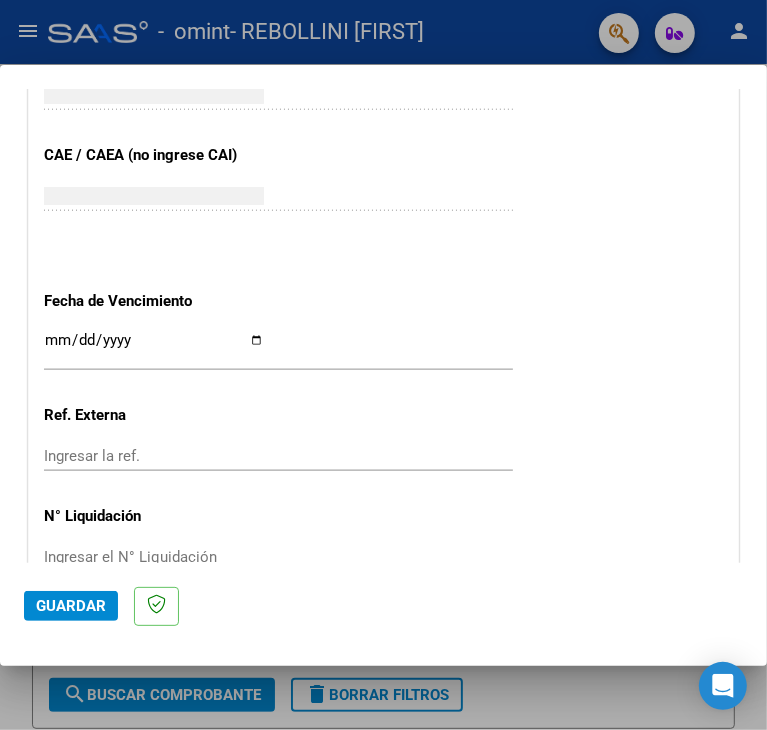 scroll, scrollTop: 1306, scrollLeft: 0, axis: vertical 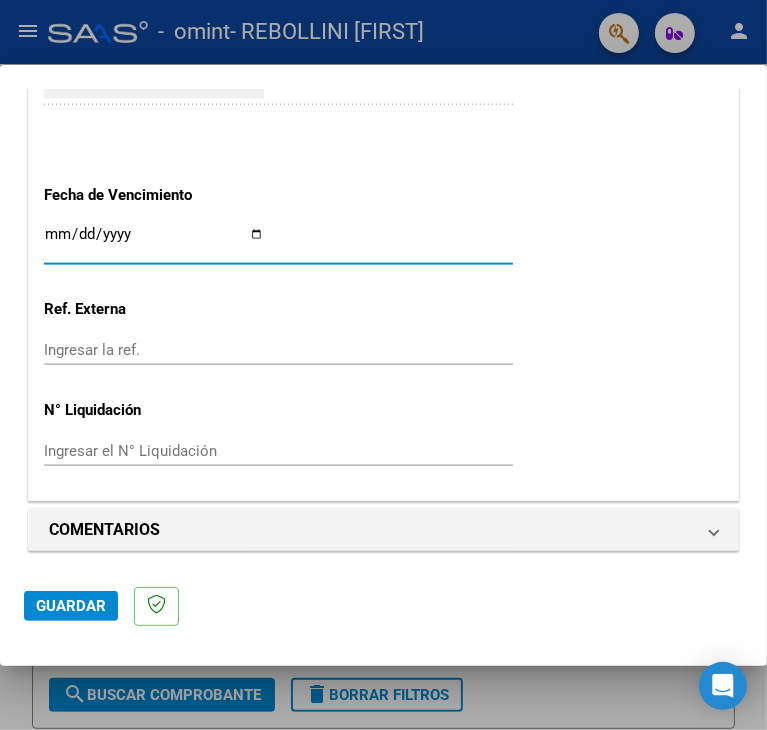 click on "Ingresar la fecha" at bounding box center (154, 242) 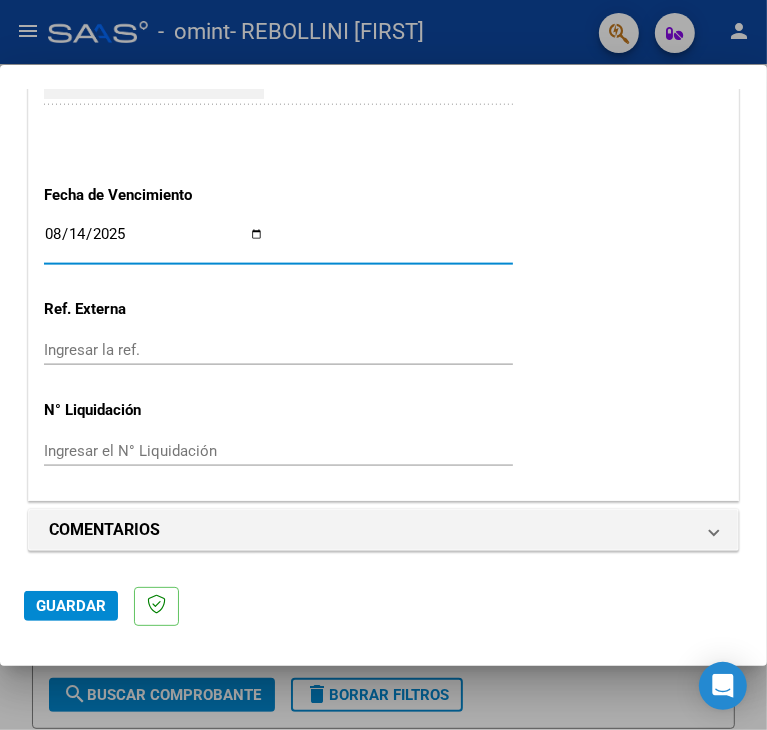 type on "2025-08-14" 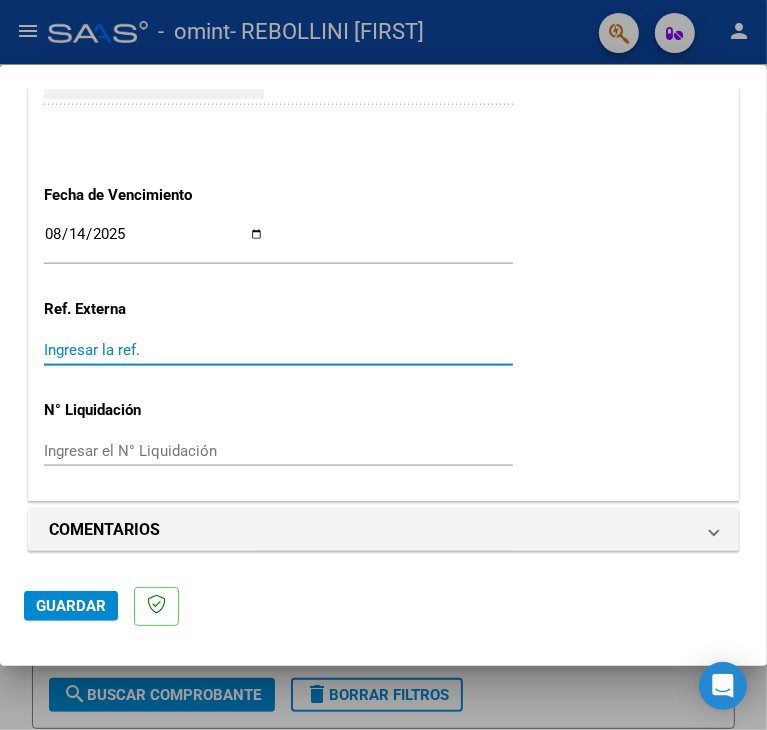 click on "Ingresar la ref." at bounding box center (154, 350) 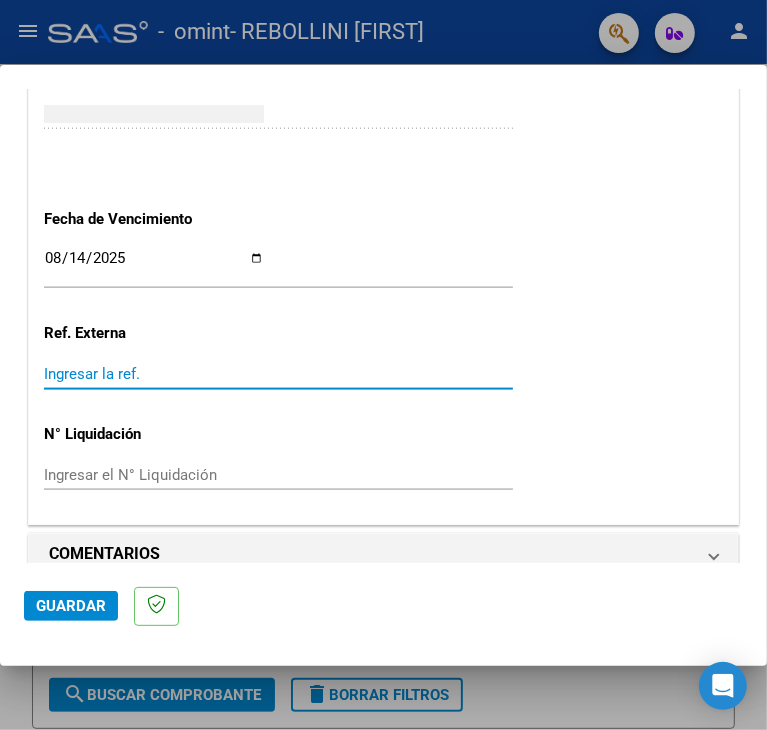 scroll, scrollTop: 1283, scrollLeft: 0, axis: vertical 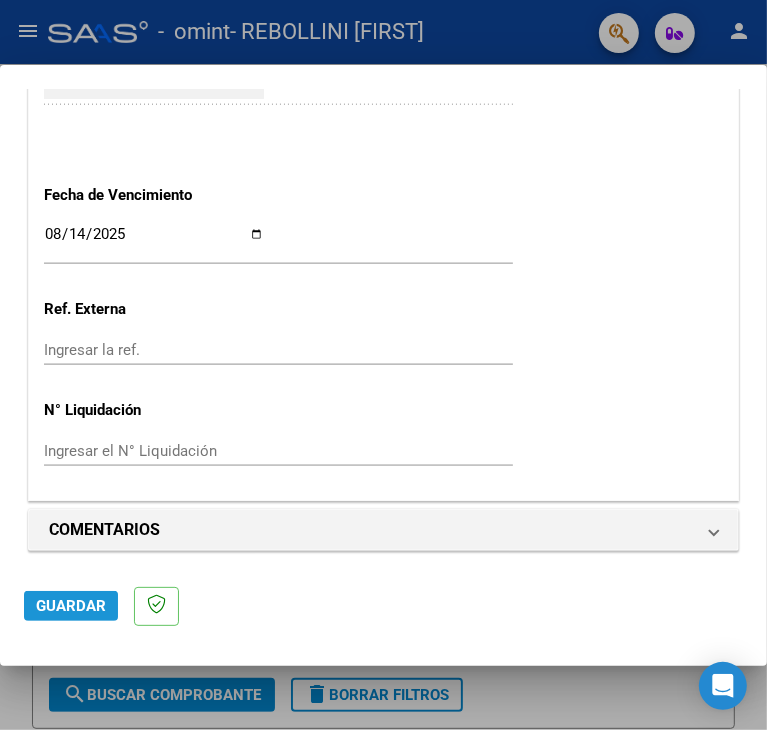 click on "Guardar" 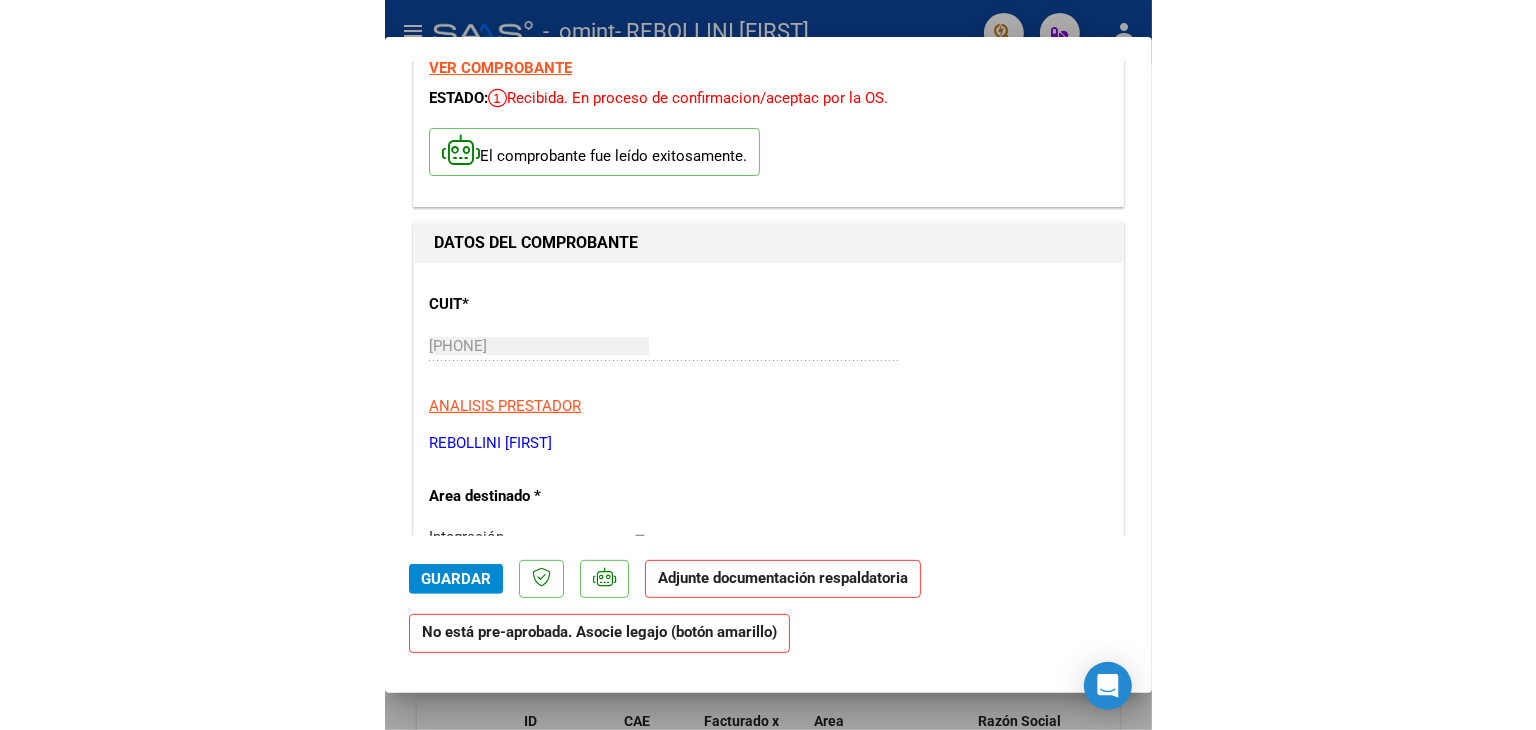 scroll, scrollTop: 76, scrollLeft: 0, axis: vertical 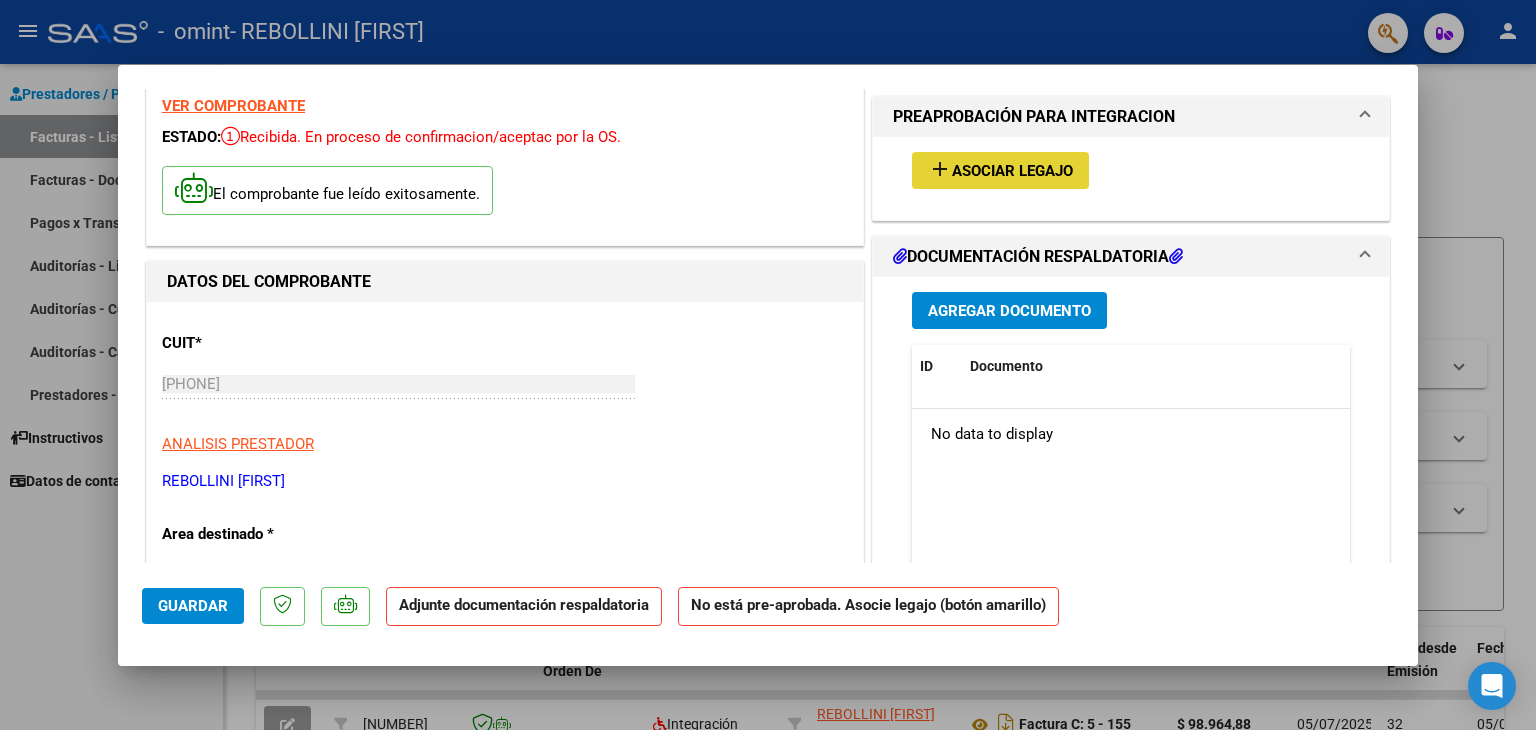 click on "add Asociar Legajo" at bounding box center [1000, 170] 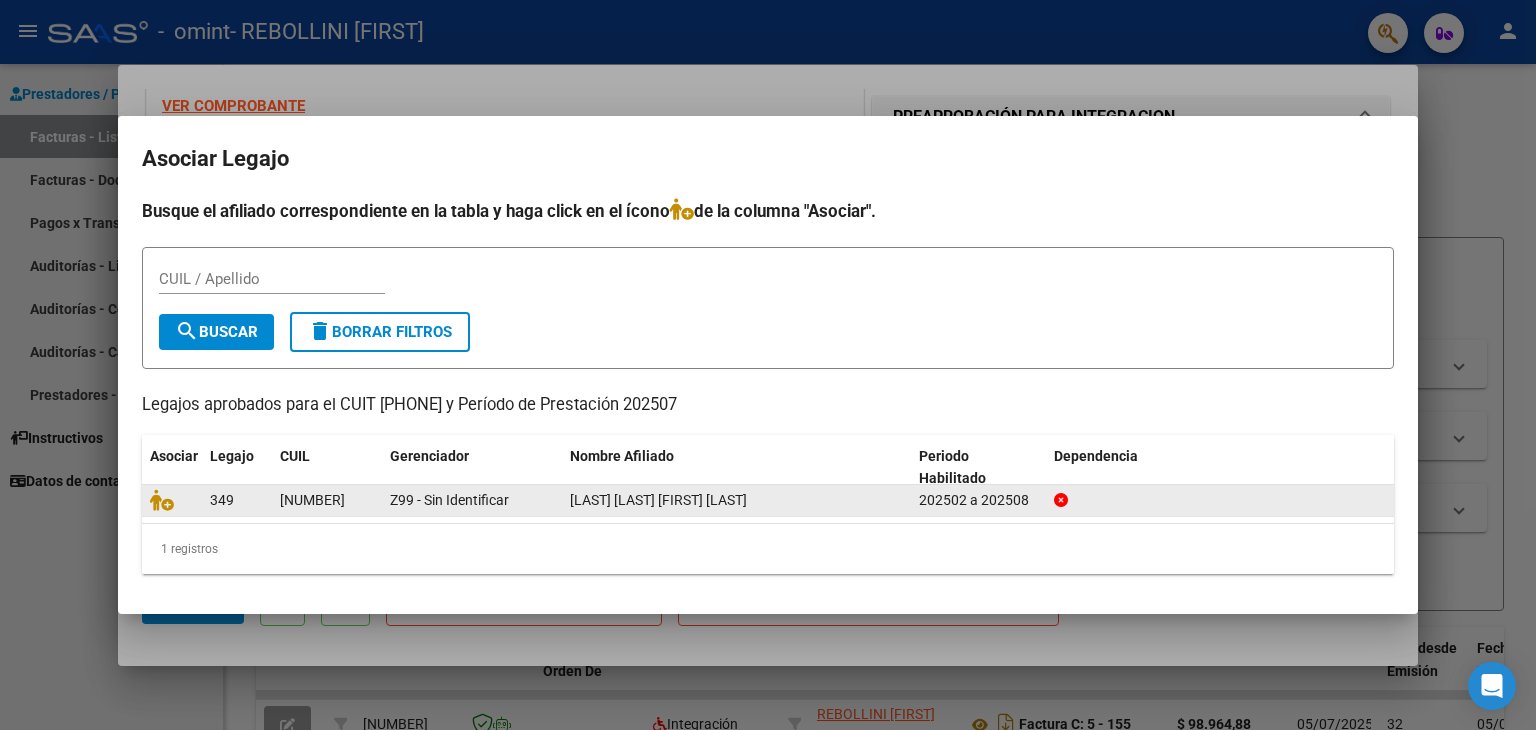 click on "Z99 - Sin Identificar" 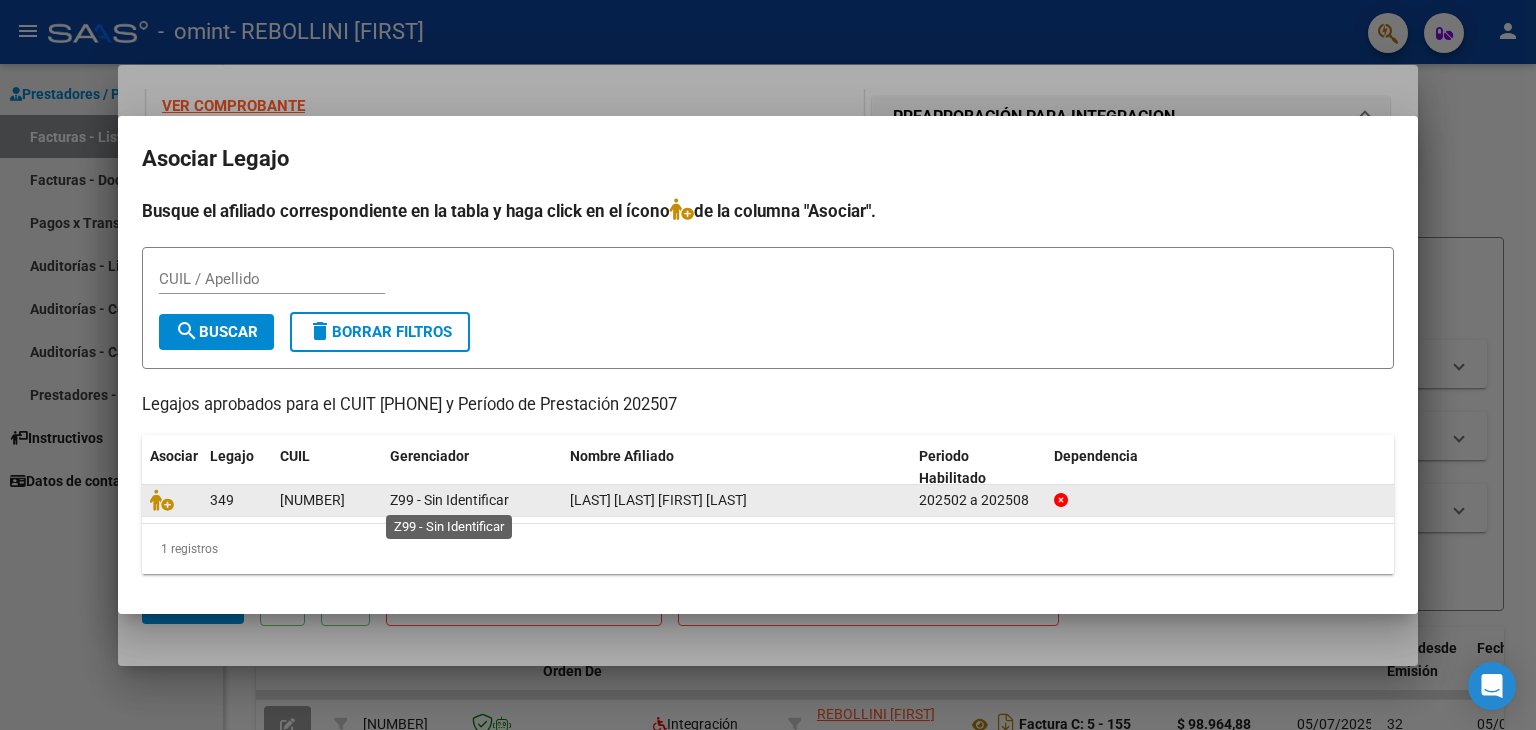 click on "Z99 - Sin Identificar" 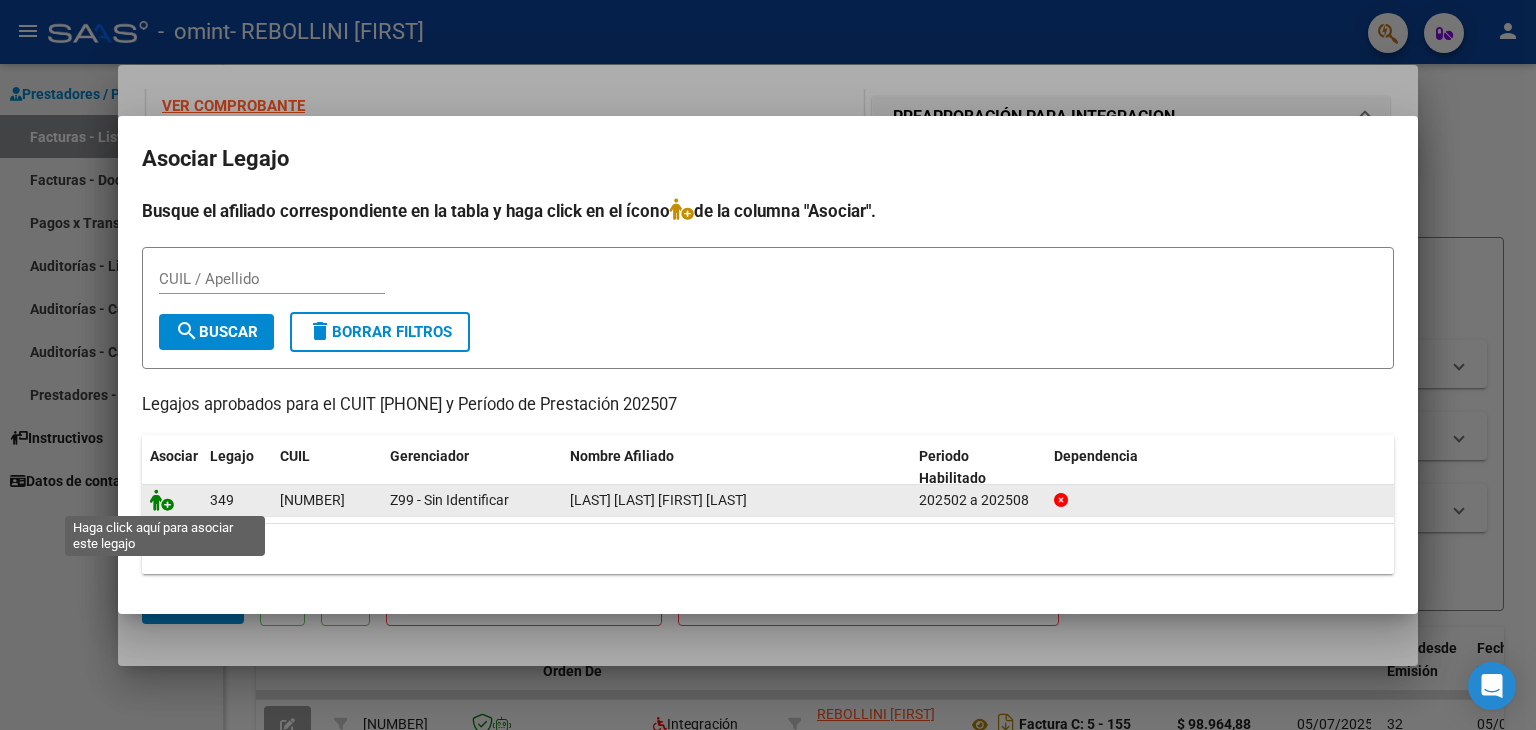 click 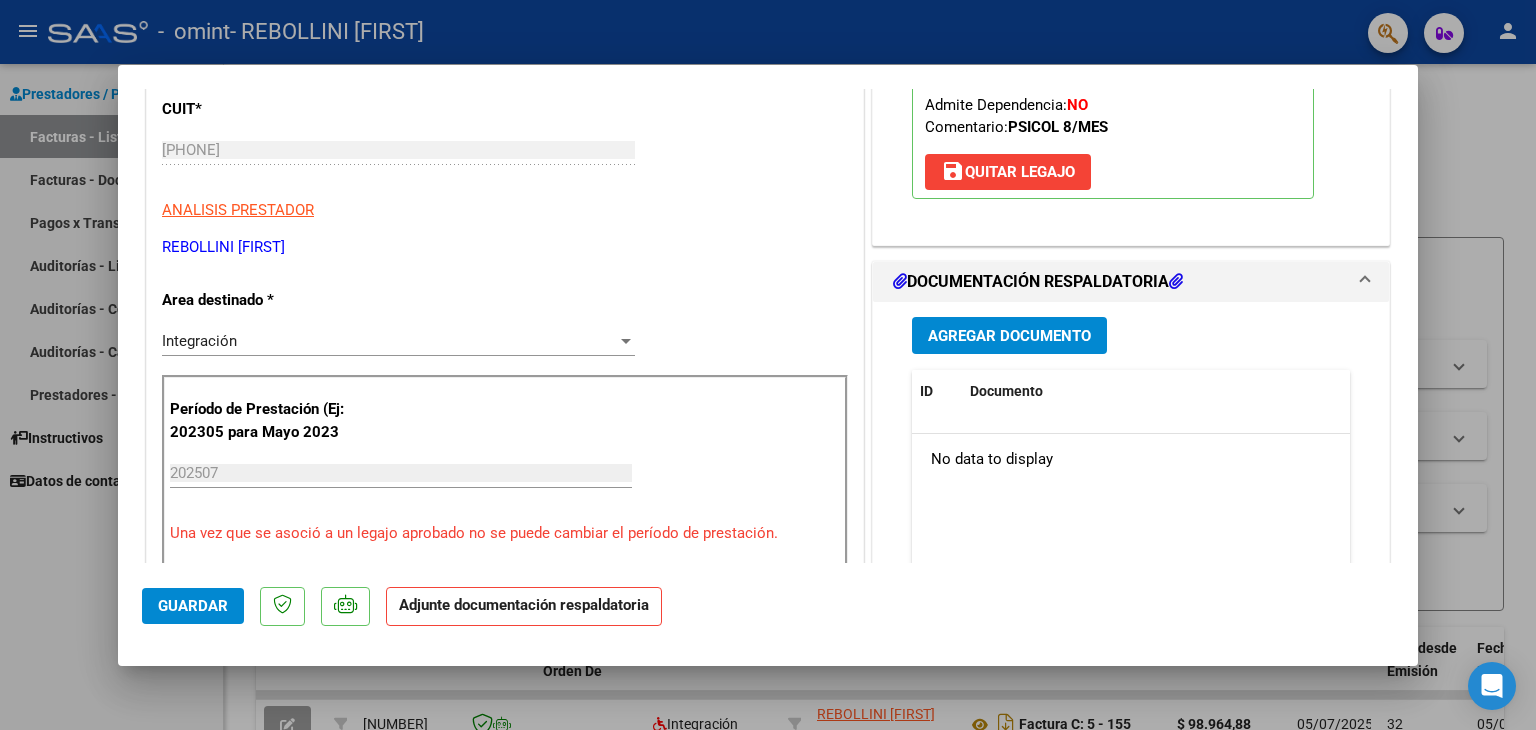 scroll, scrollTop: 312, scrollLeft: 0, axis: vertical 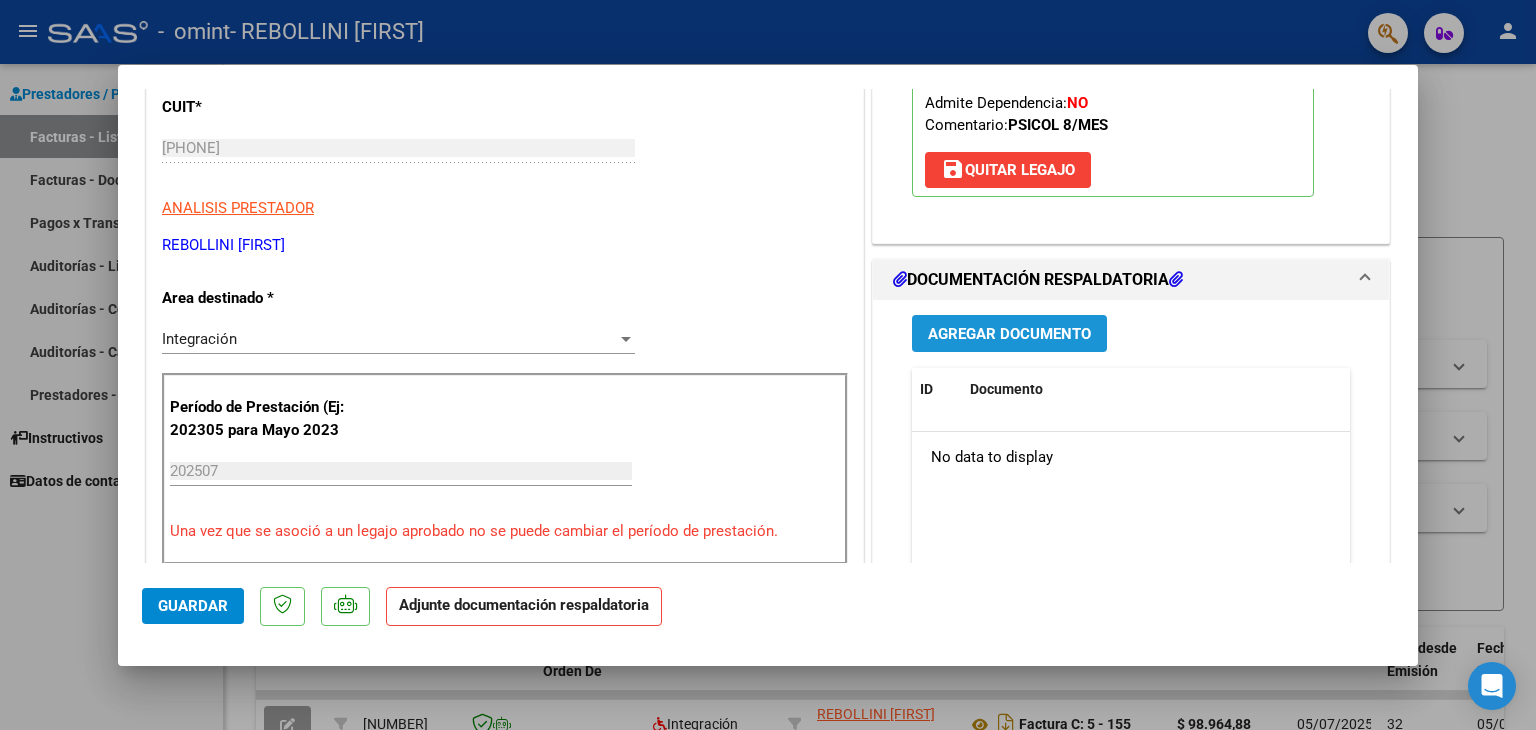 click on "Agregar Documento" at bounding box center (1009, 333) 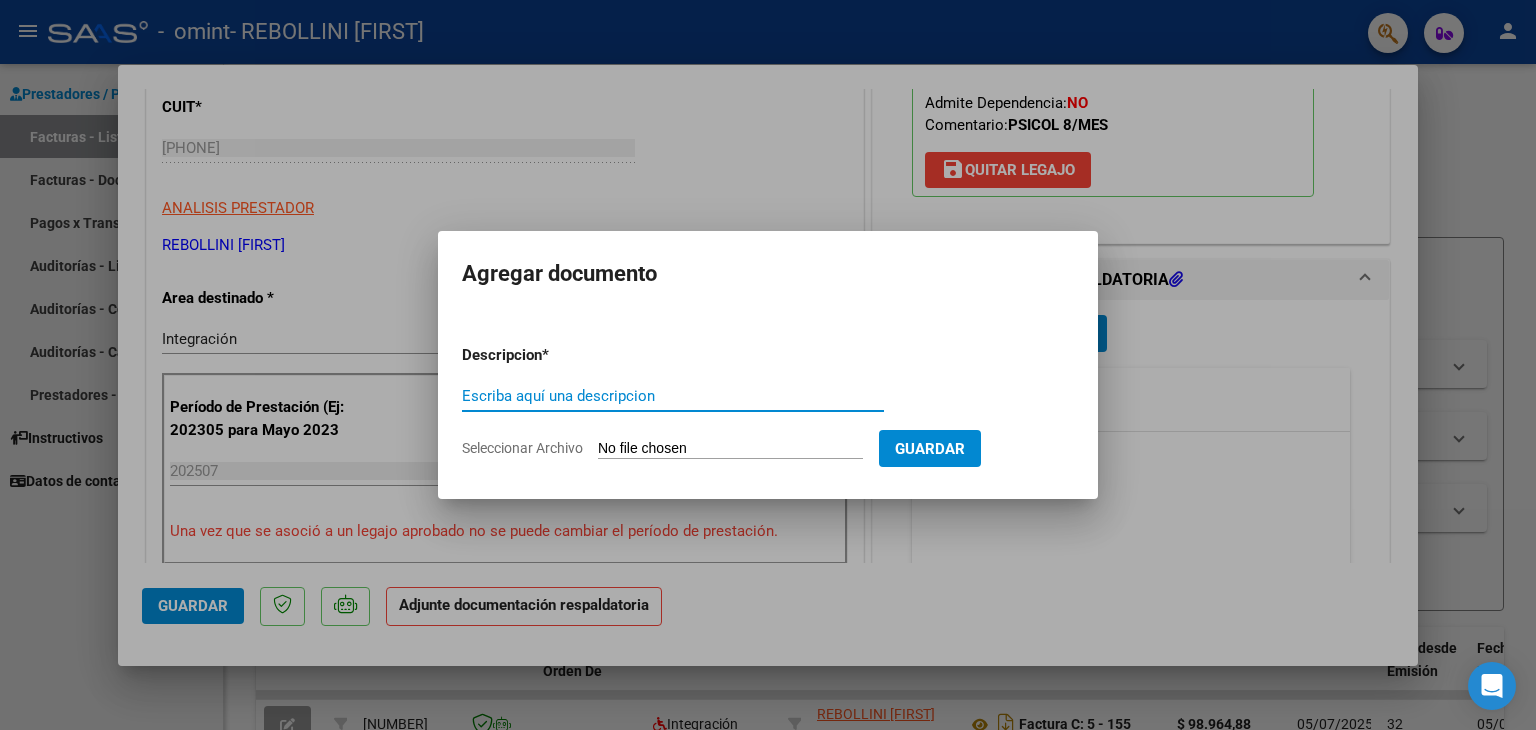 click on "Escriba aquí una descripcion" at bounding box center (673, 396) 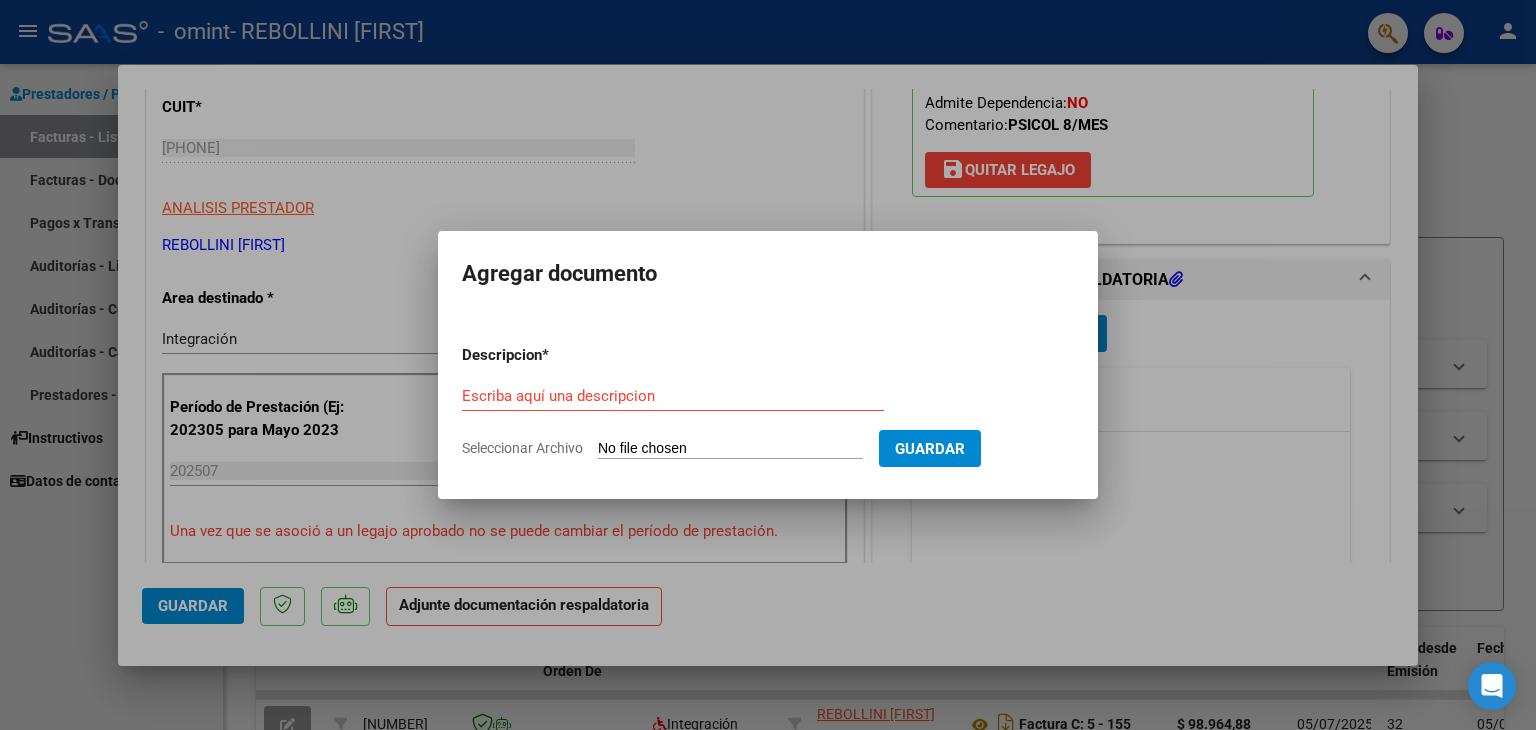click on "Seleccionar Archivo" at bounding box center [730, 449] 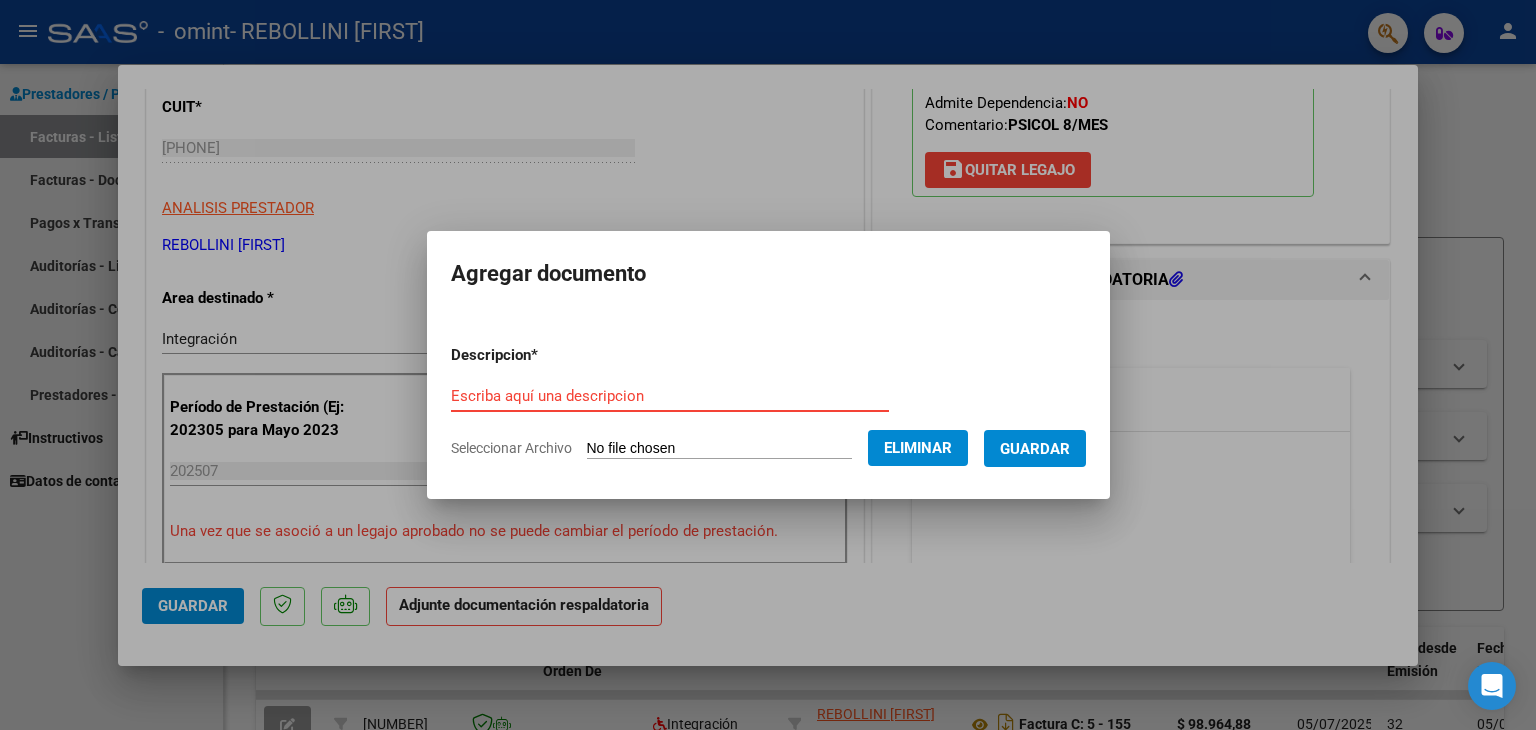 click on "Escriba aquí una descripcion" at bounding box center (670, 396) 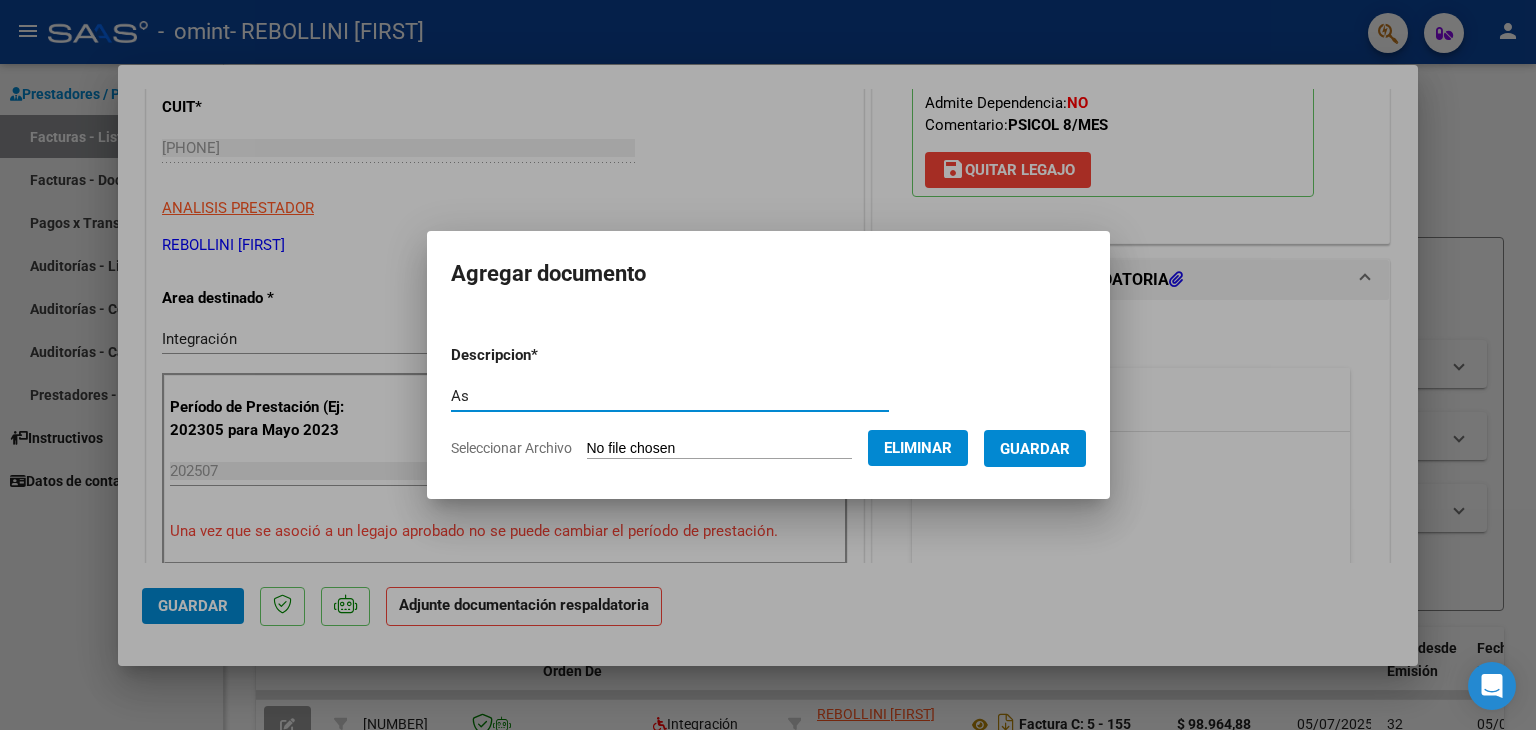 type on "A" 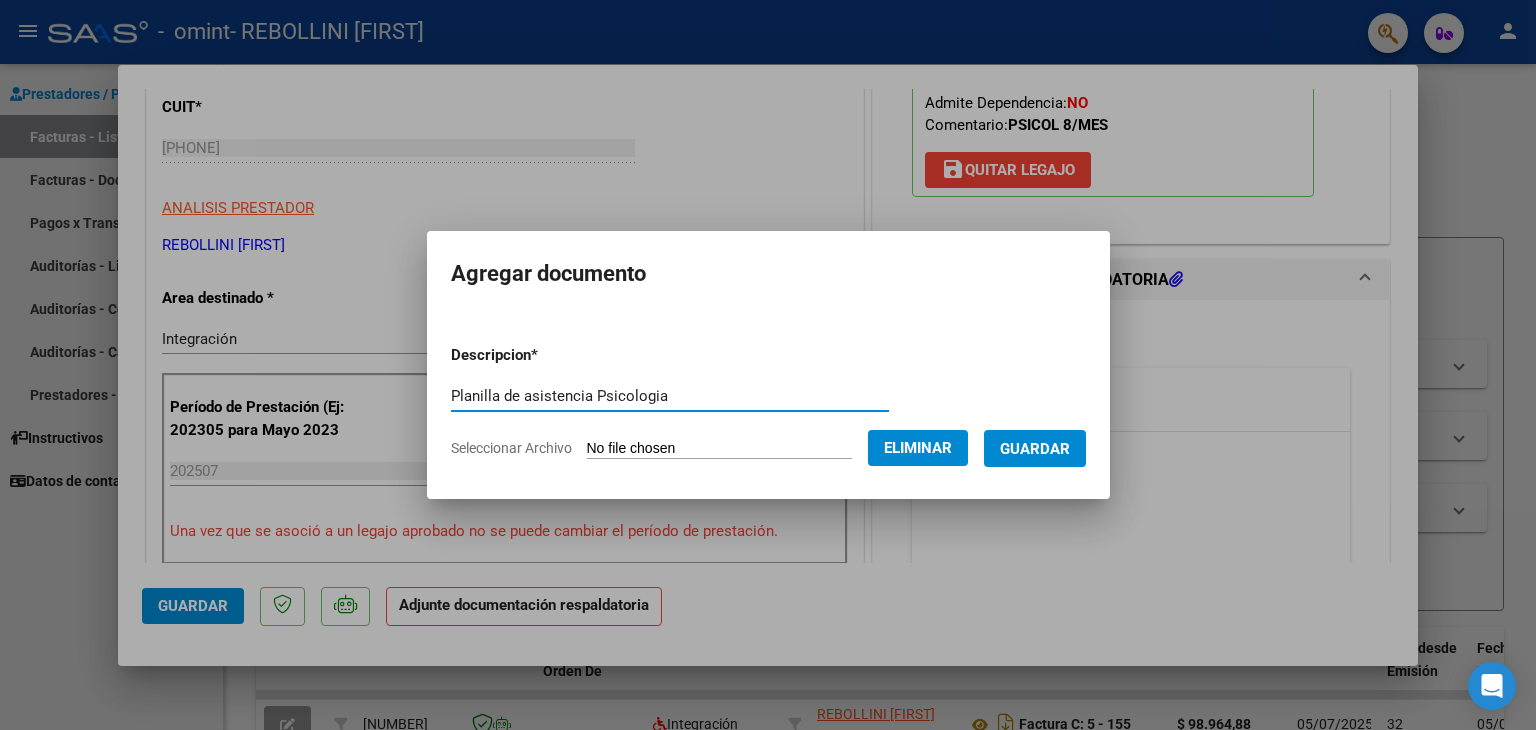 click on "Planilla de asistencia Psicologia" at bounding box center (670, 396) 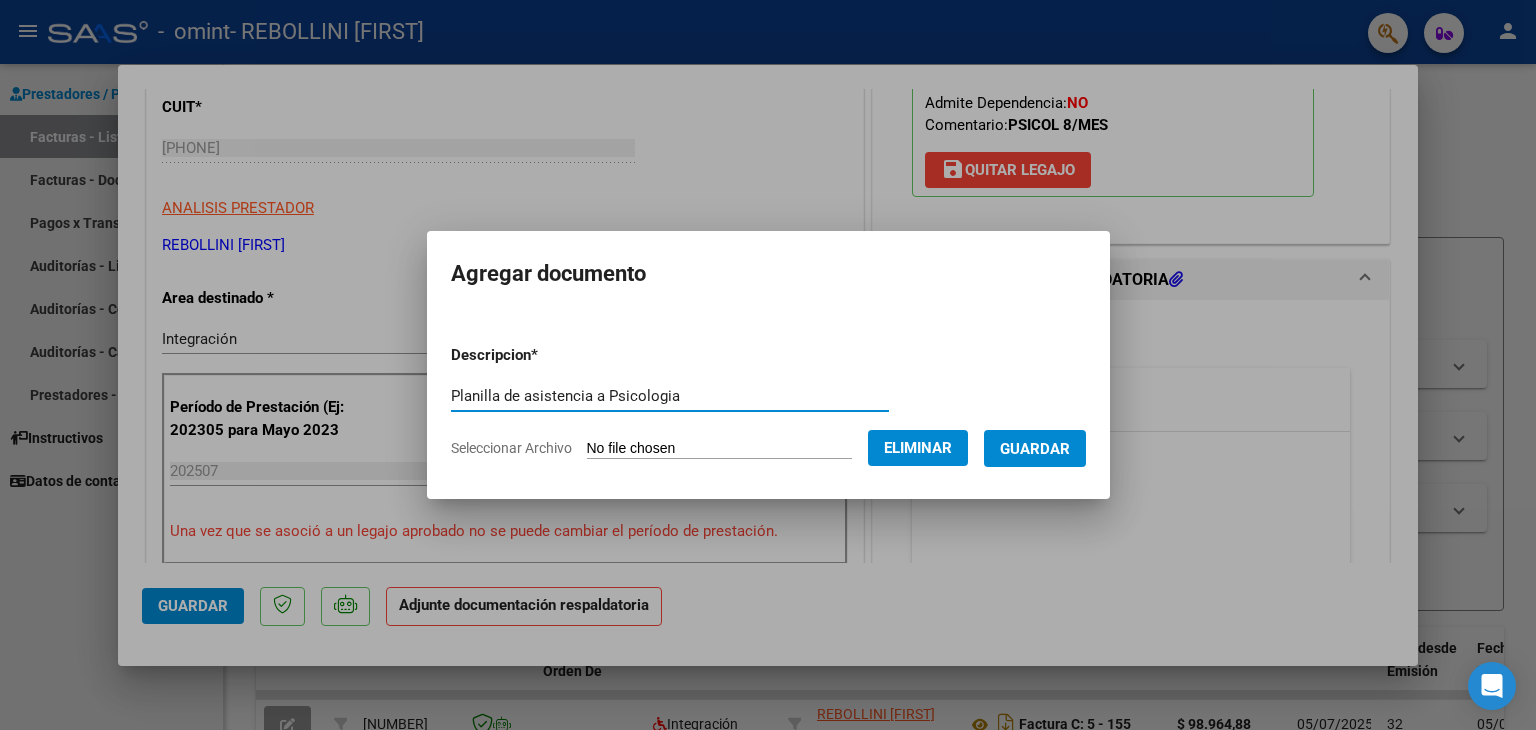 click on "Planilla de asistencia a Psicologia" at bounding box center [670, 396] 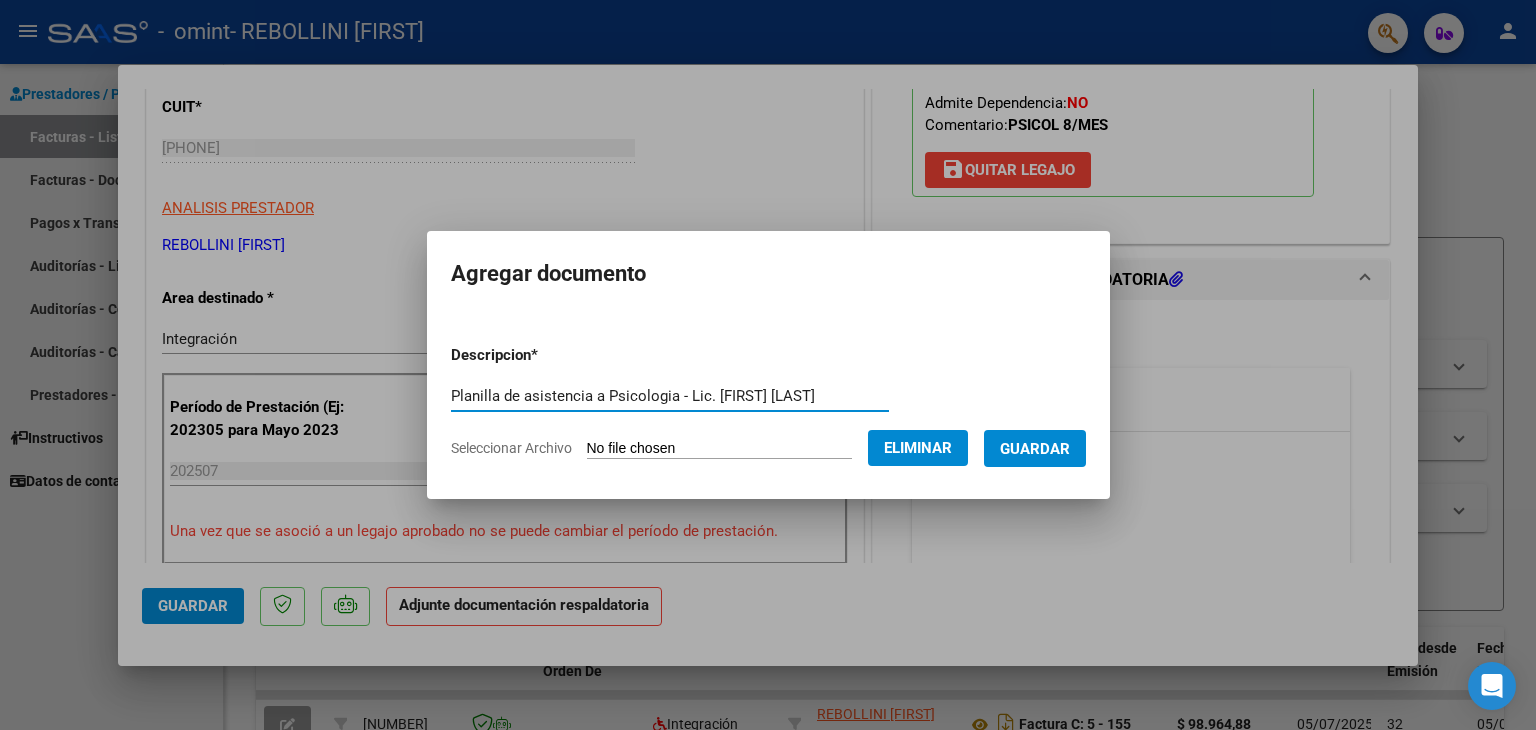 type on "Planilla de asistencia a Psicologia - Lic. [FIRST] [LAST]" 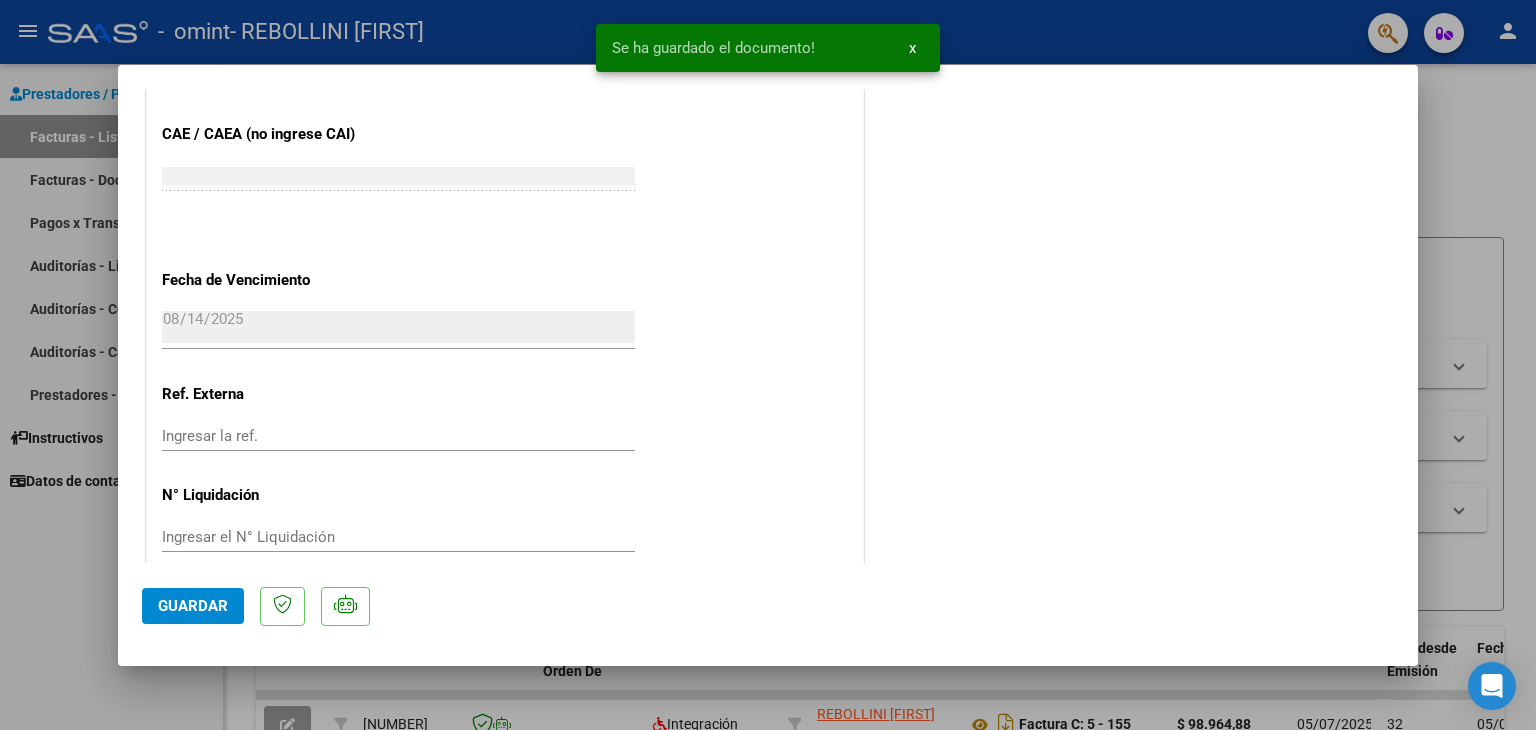 scroll, scrollTop: 1290, scrollLeft: 0, axis: vertical 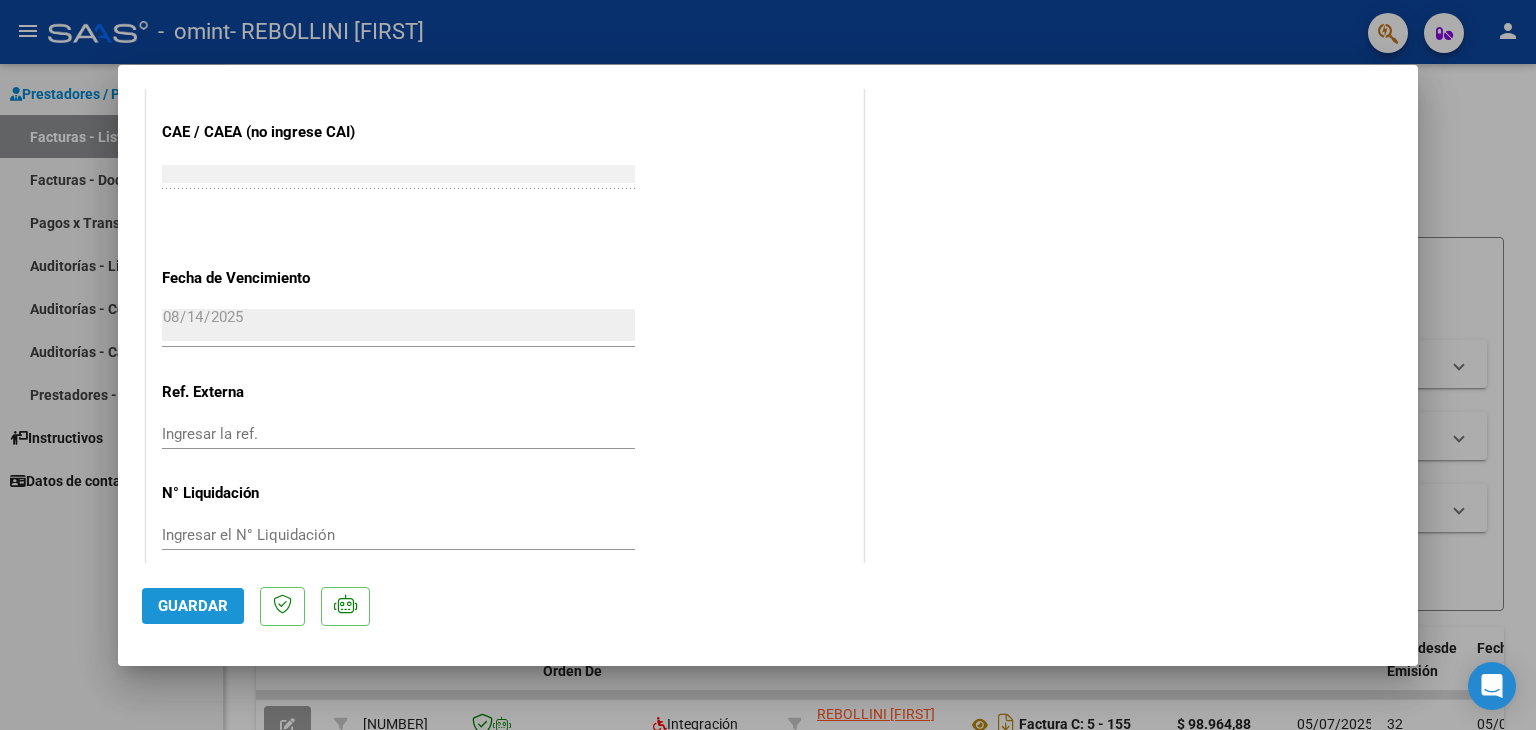 click on "Guardar" 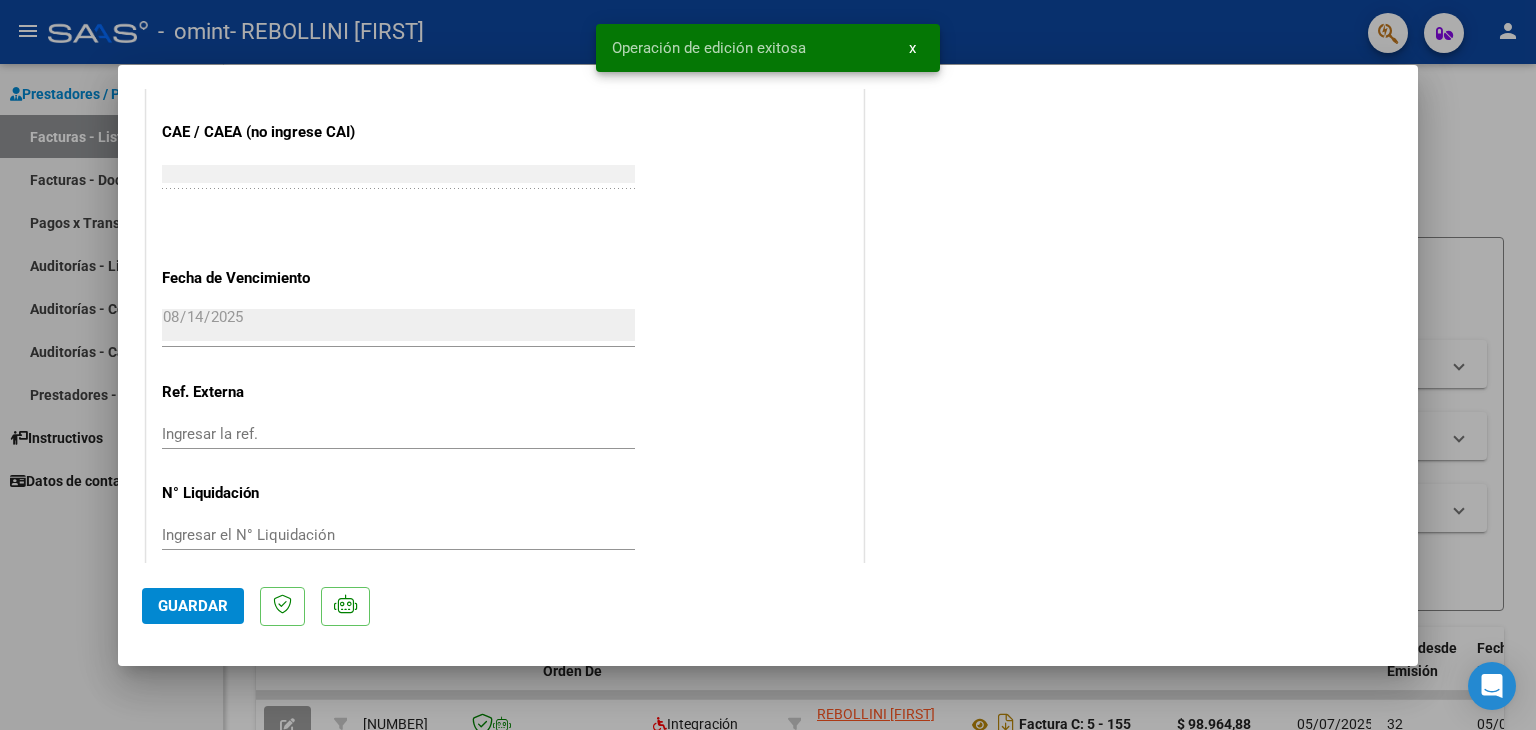 click at bounding box center (768, 365) 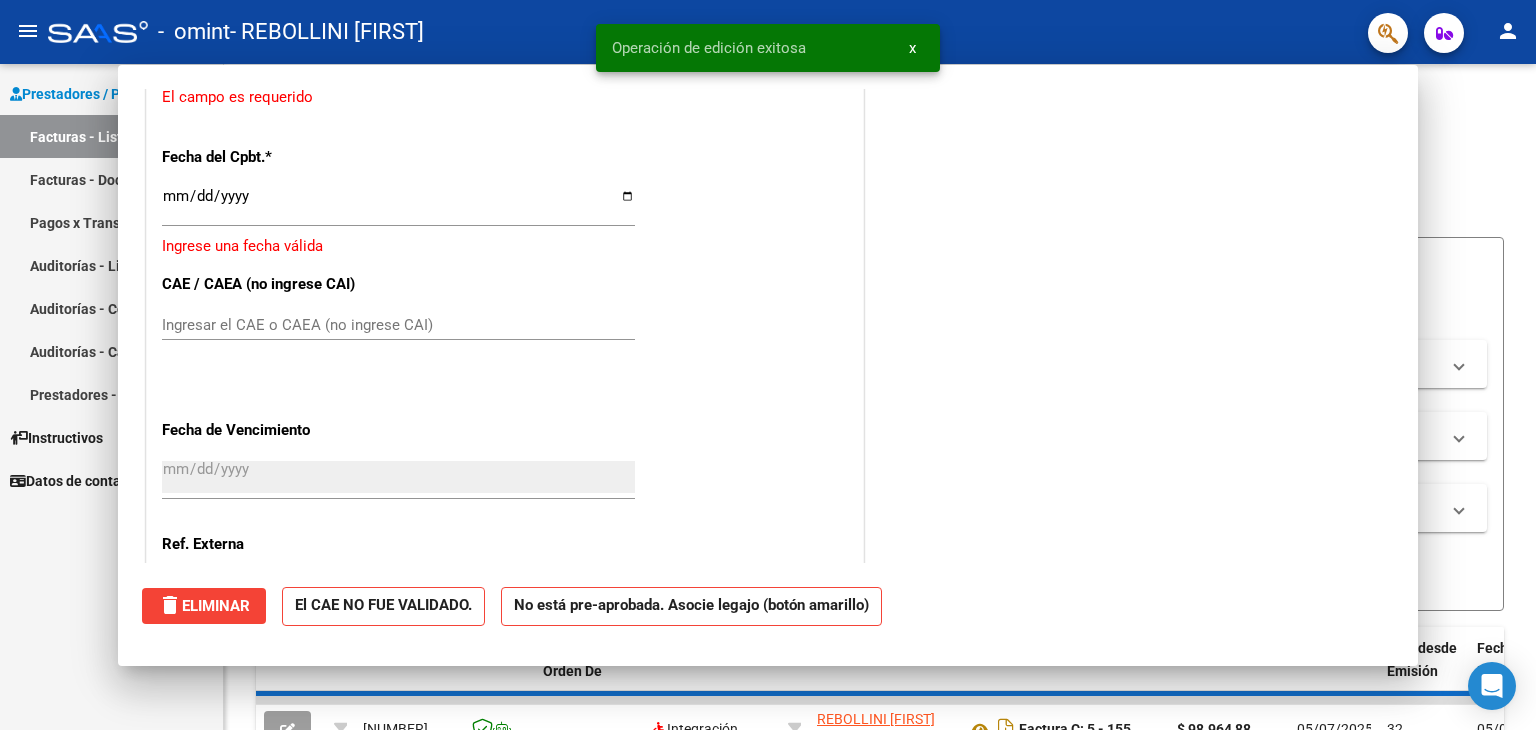 scroll, scrollTop: 0, scrollLeft: 0, axis: both 